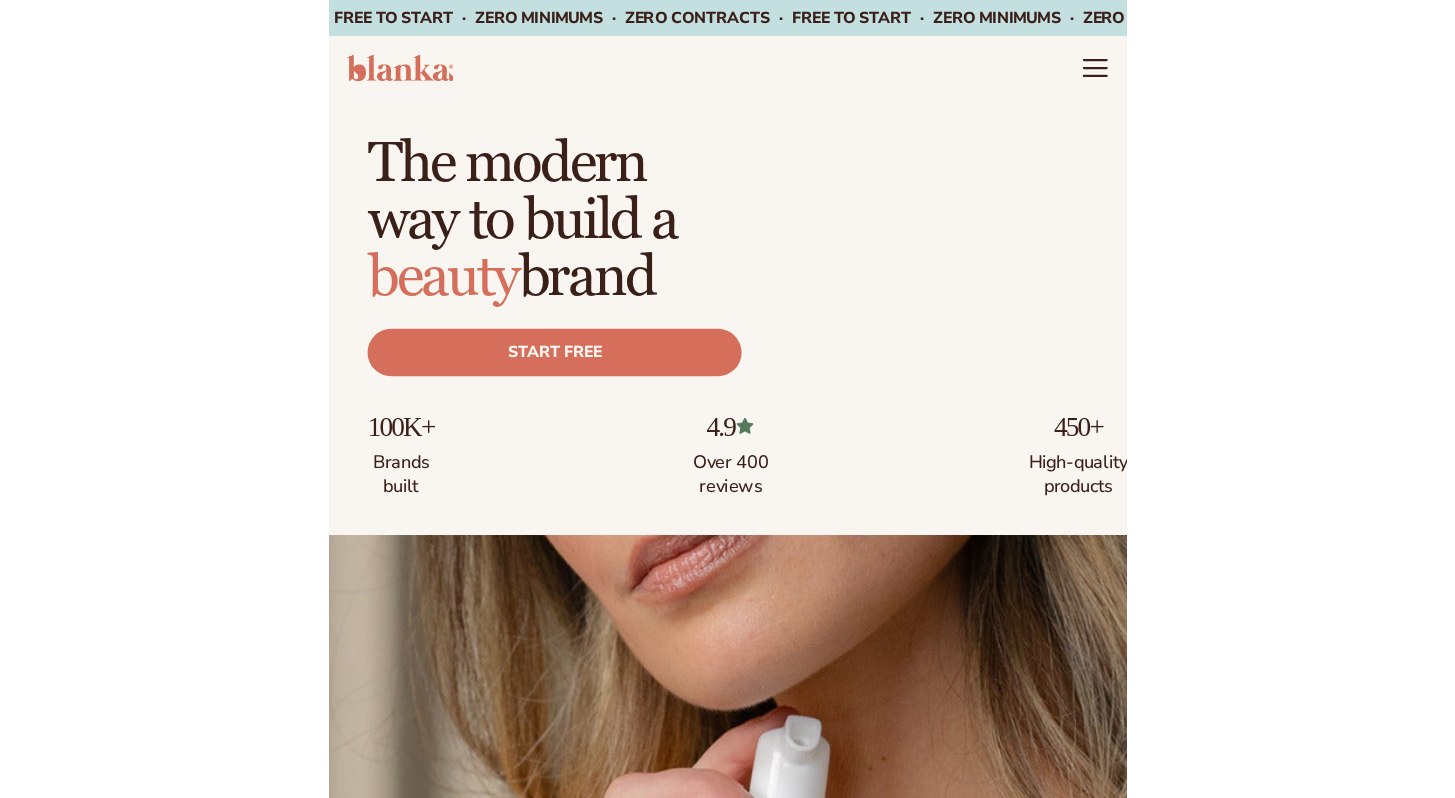 scroll, scrollTop: 0, scrollLeft: 0, axis: both 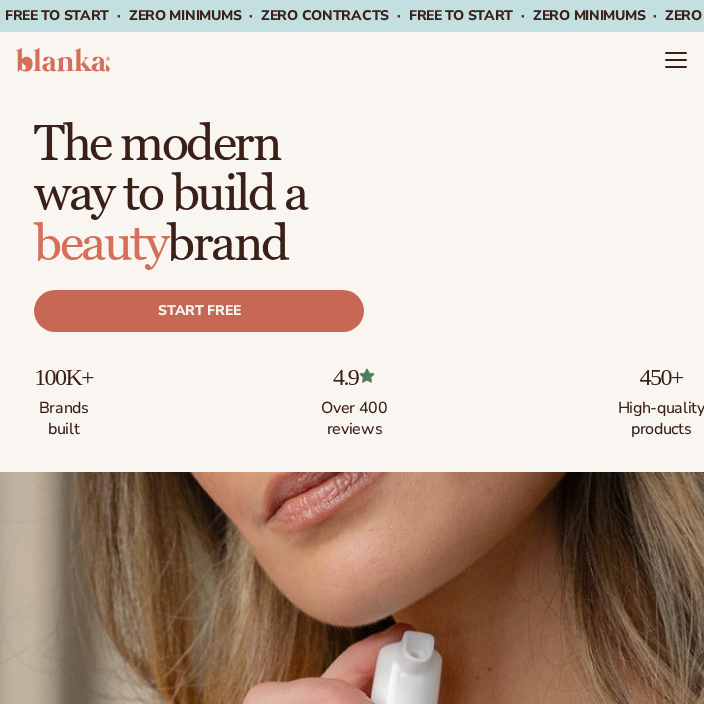 click on "Start free" at bounding box center [199, 311] 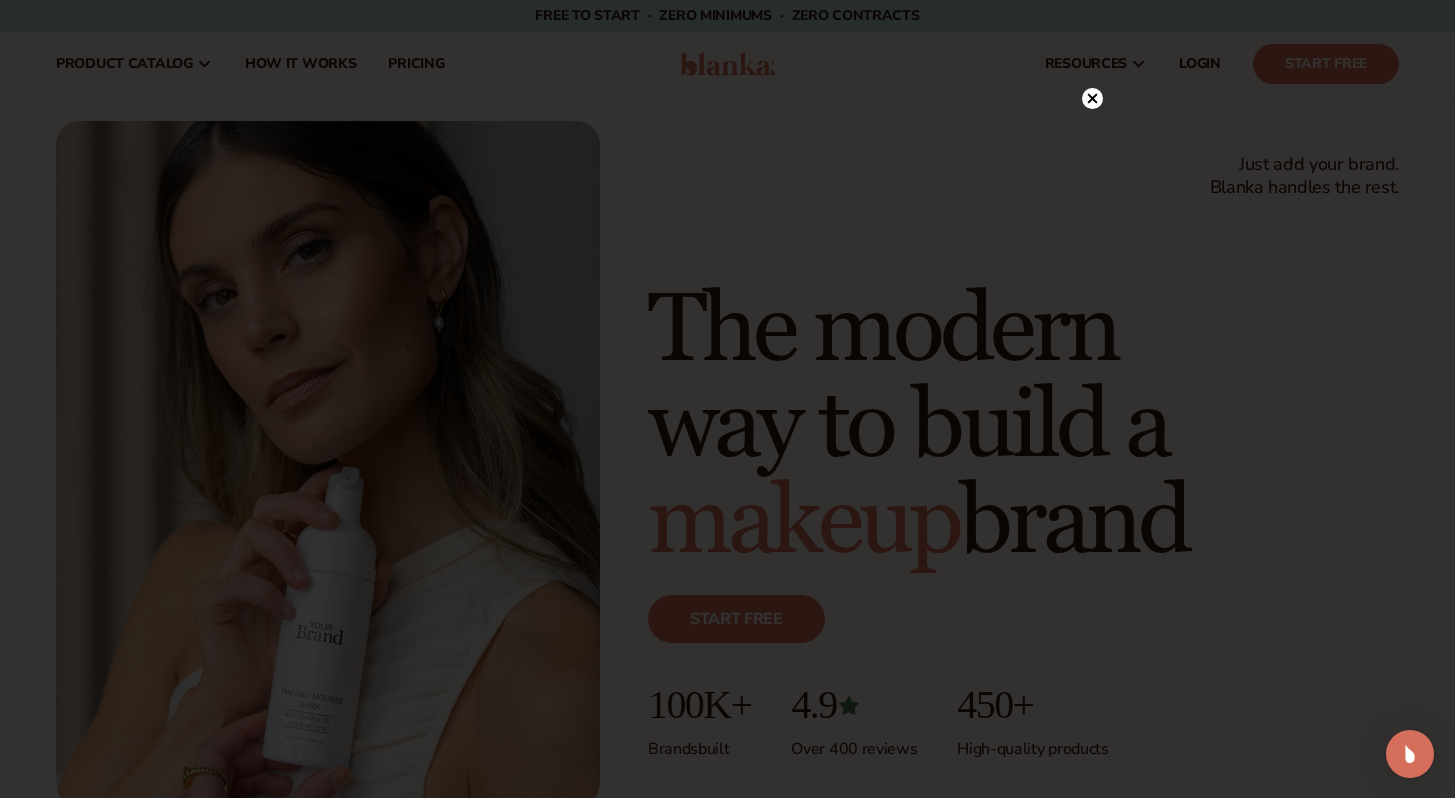 click at bounding box center (727, 399) 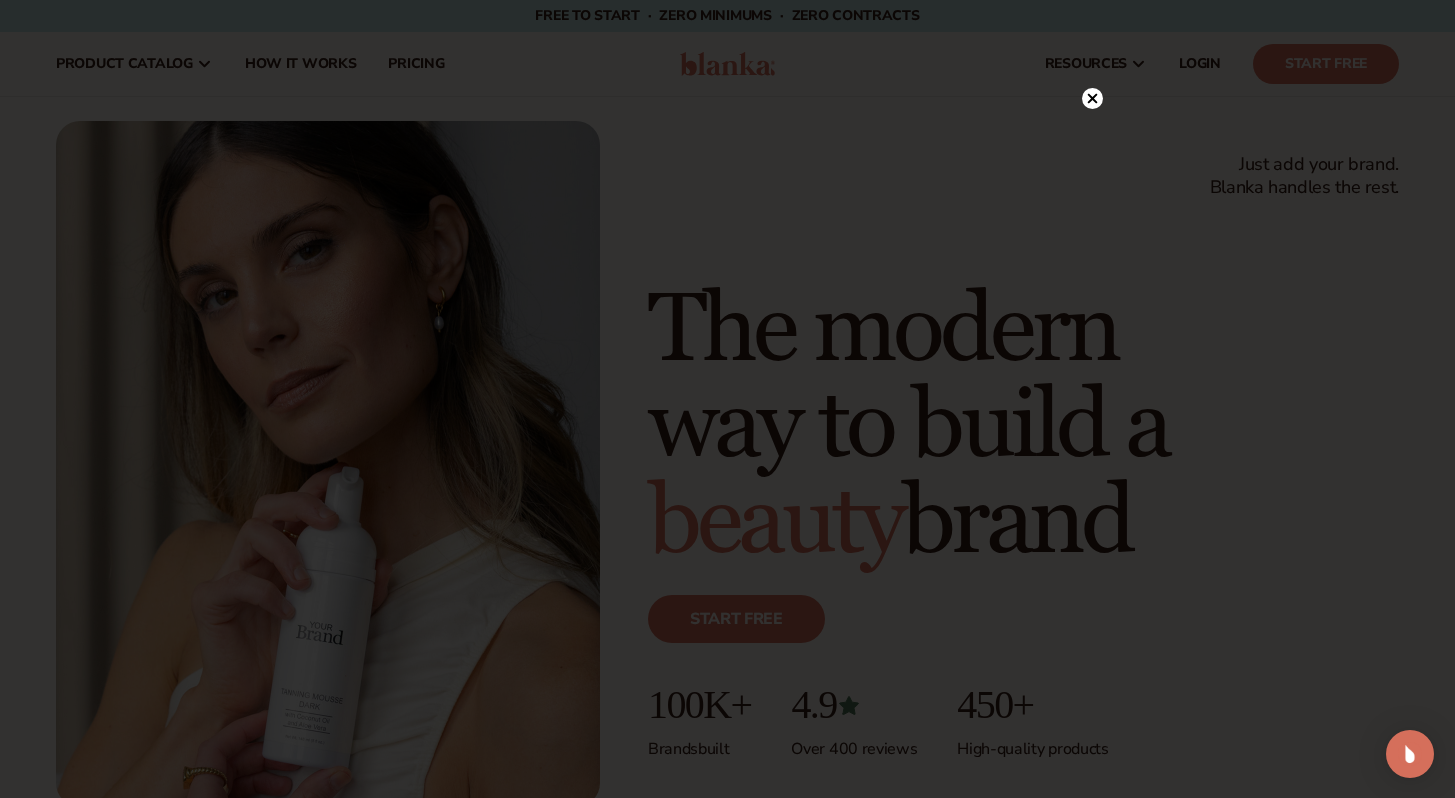 click 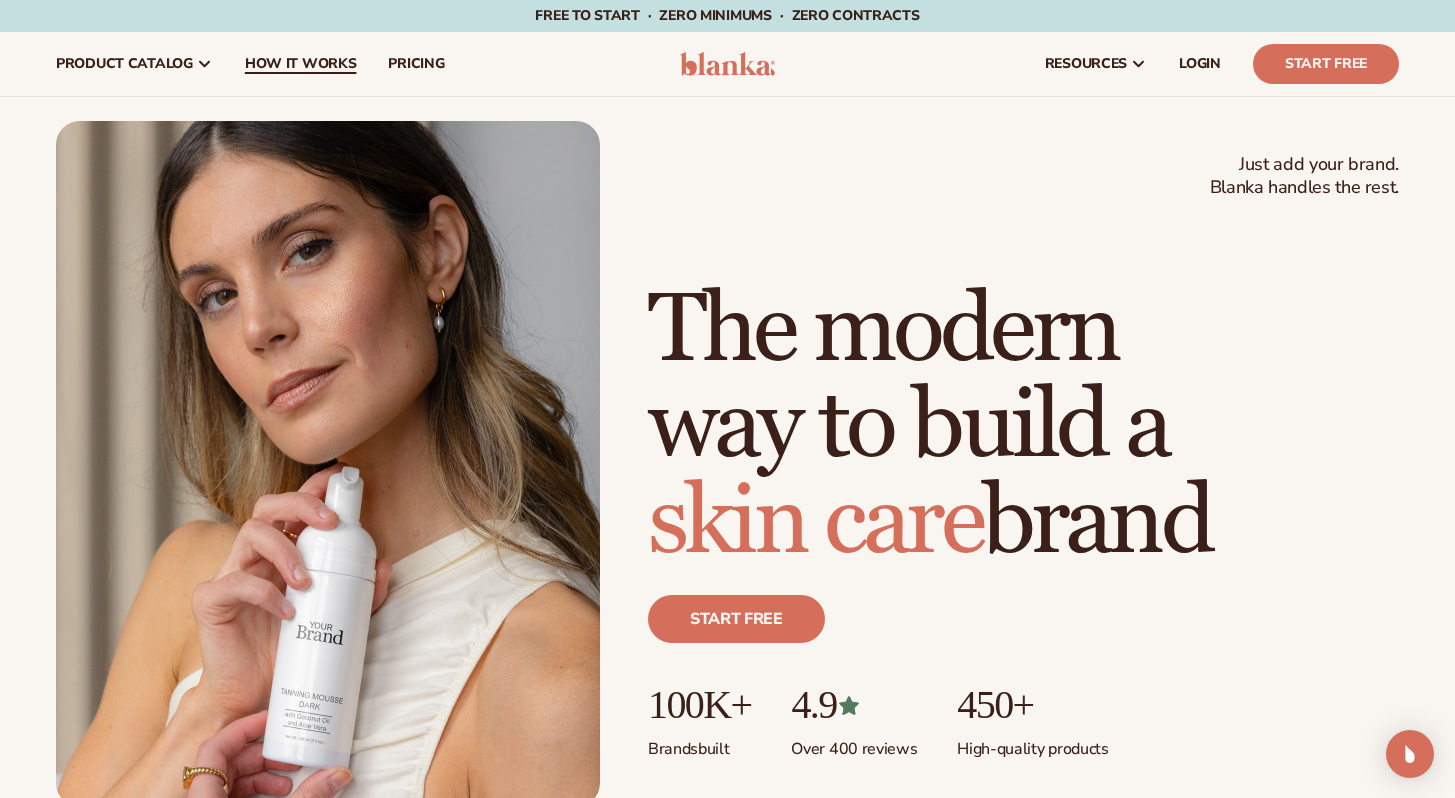 click on "How It Works" at bounding box center (301, 64) 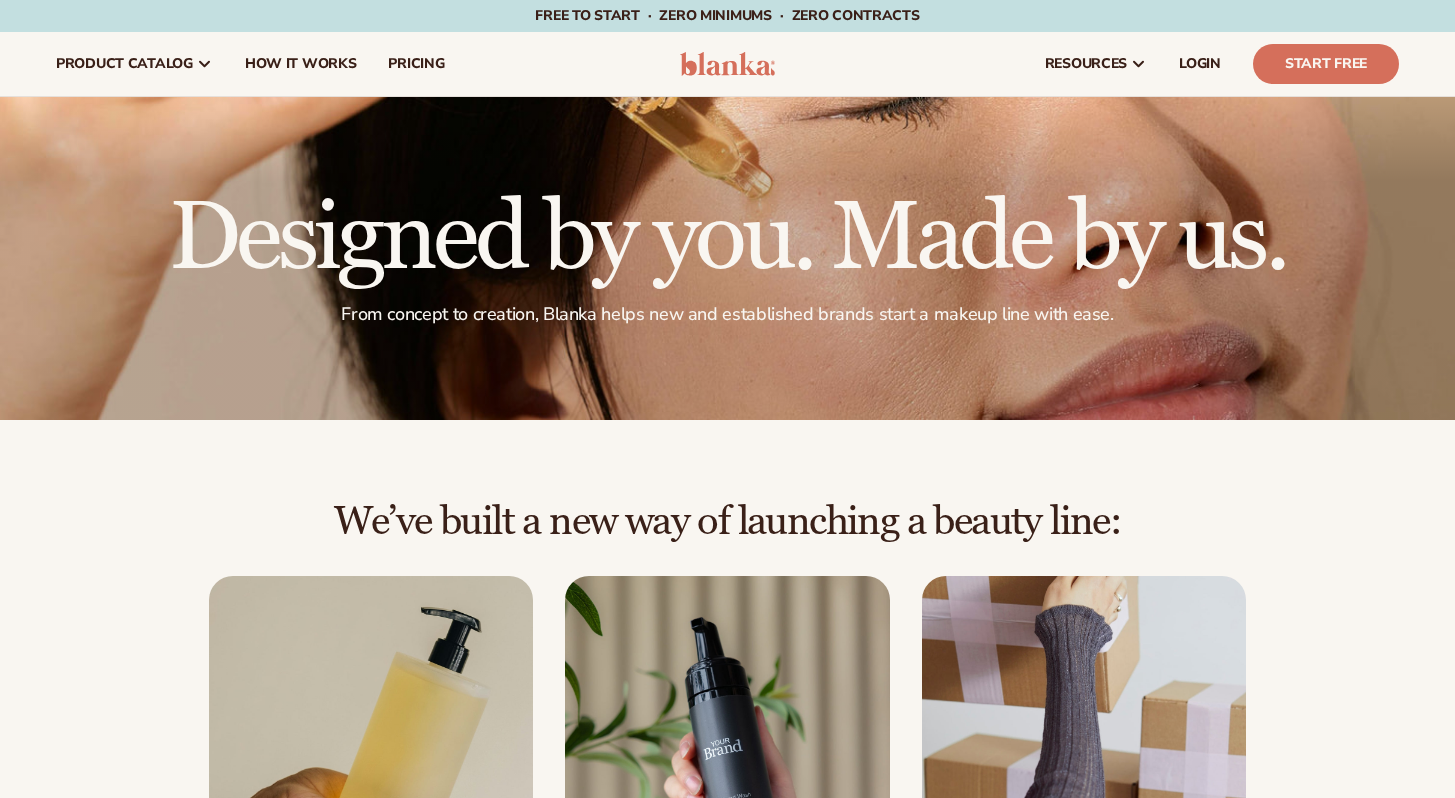 scroll, scrollTop: 0, scrollLeft: 0, axis: both 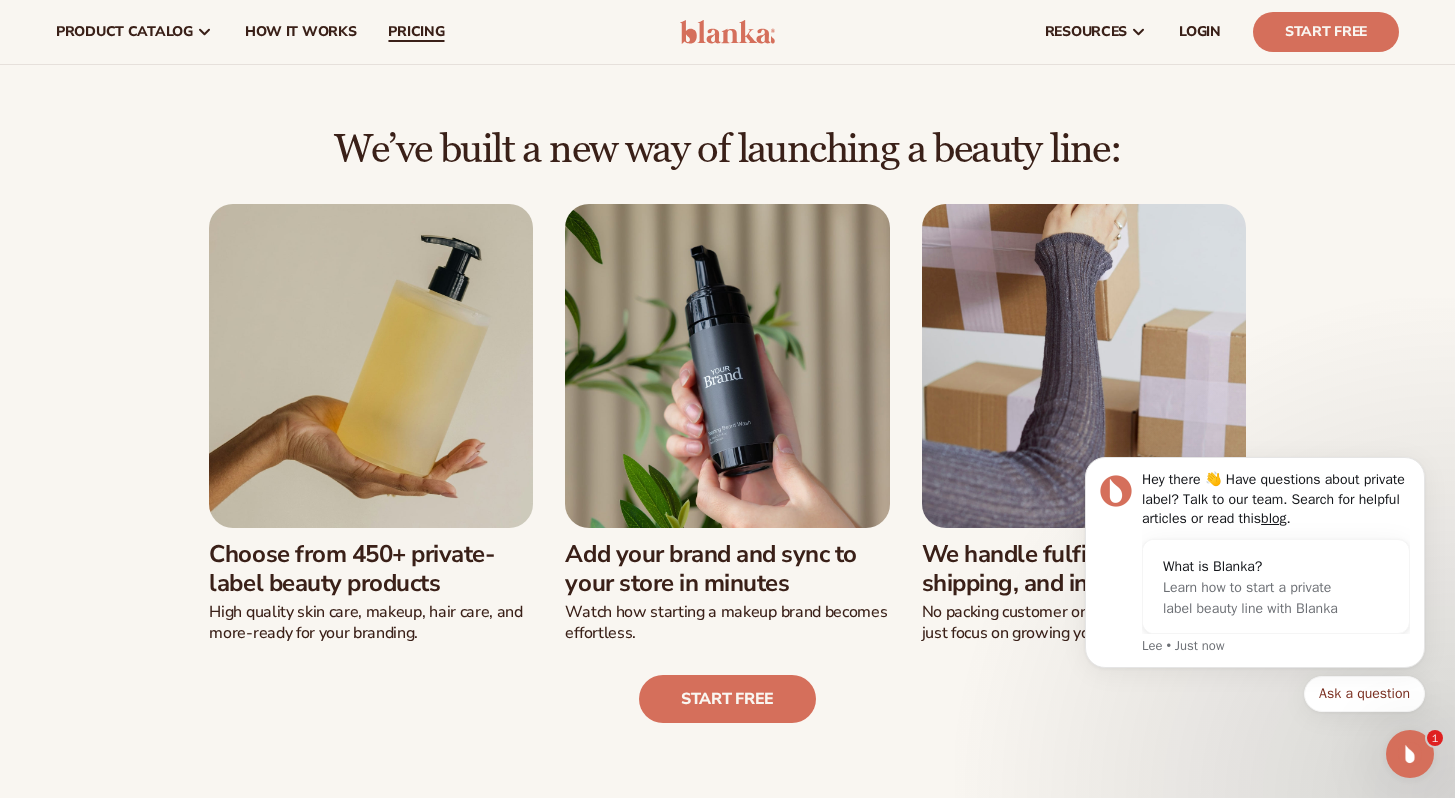 click on "pricing" at bounding box center [416, 32] 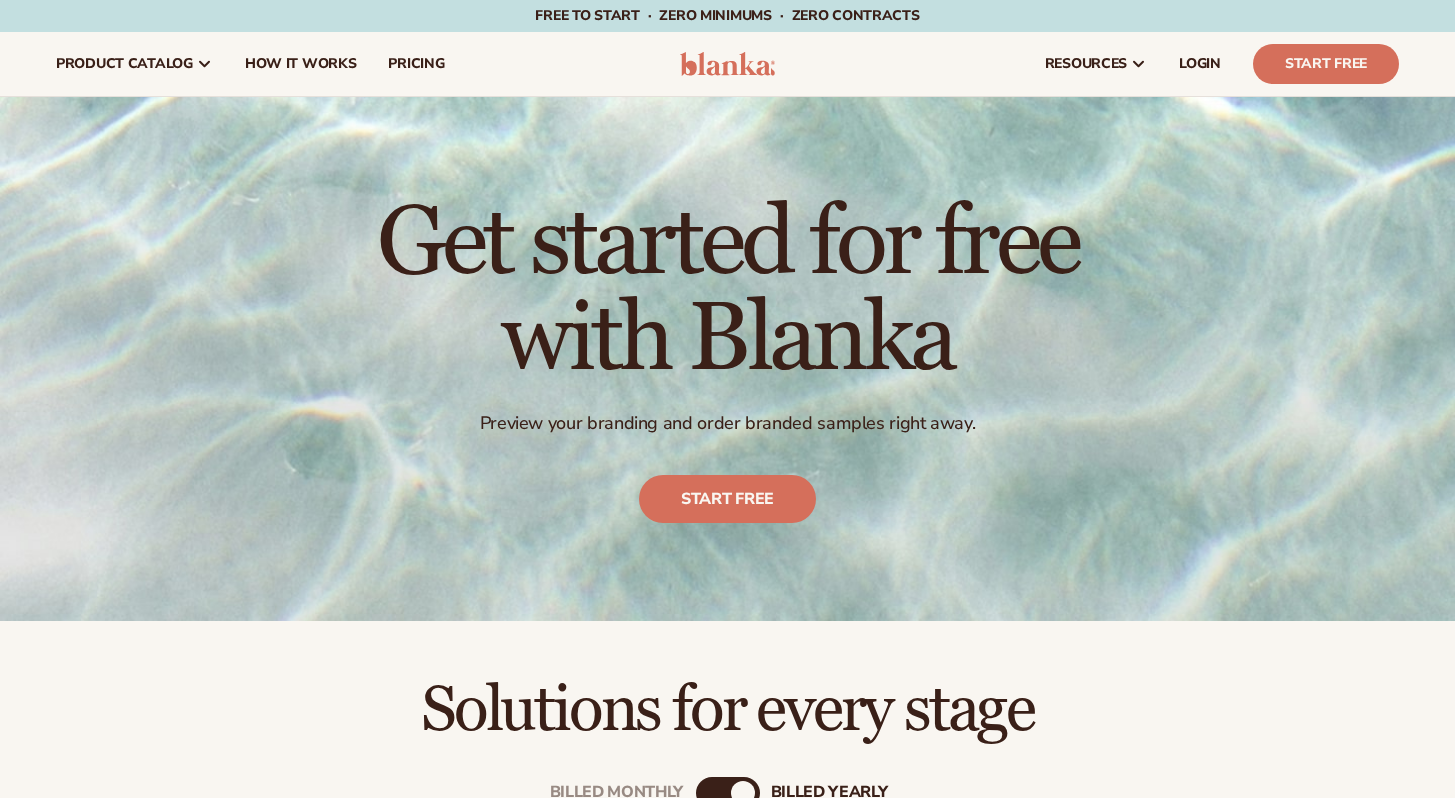 scroll, scrollTop: 0, scrollLeft: 0, axis: both 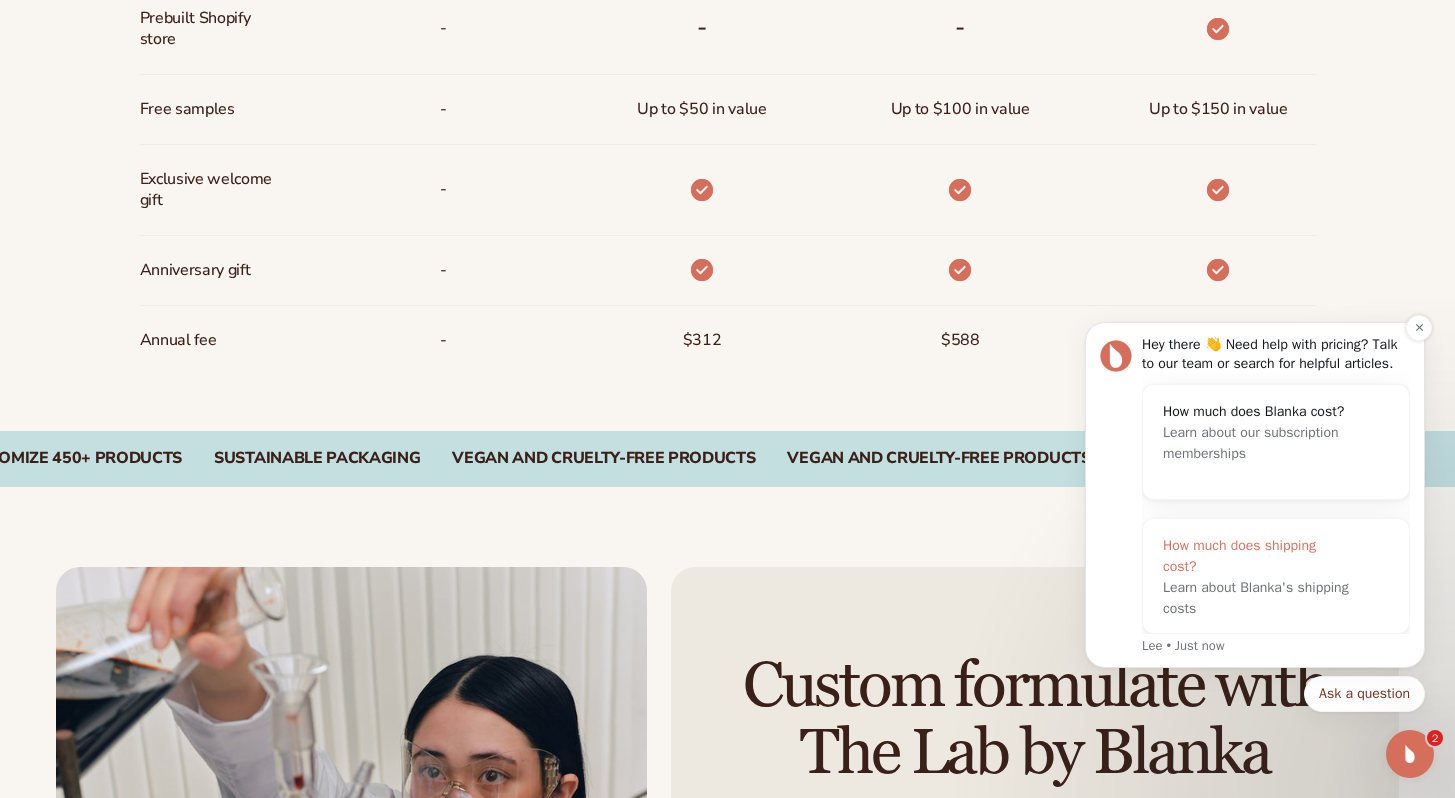 click on "How much does shipping cost?" at bounding box center [1256, 556] 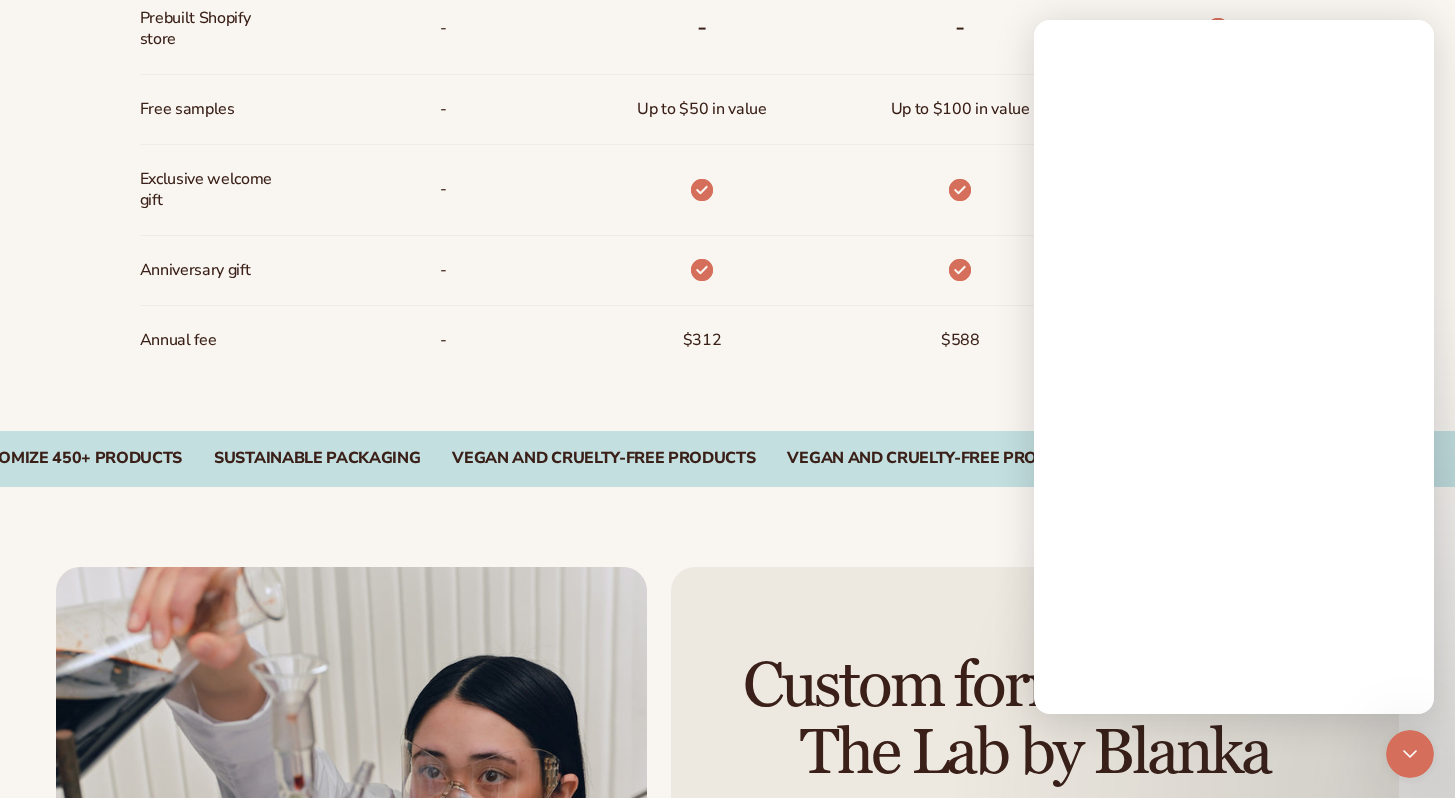 scroll, scrollTop: 0, scrollLeft: 0, axis: both 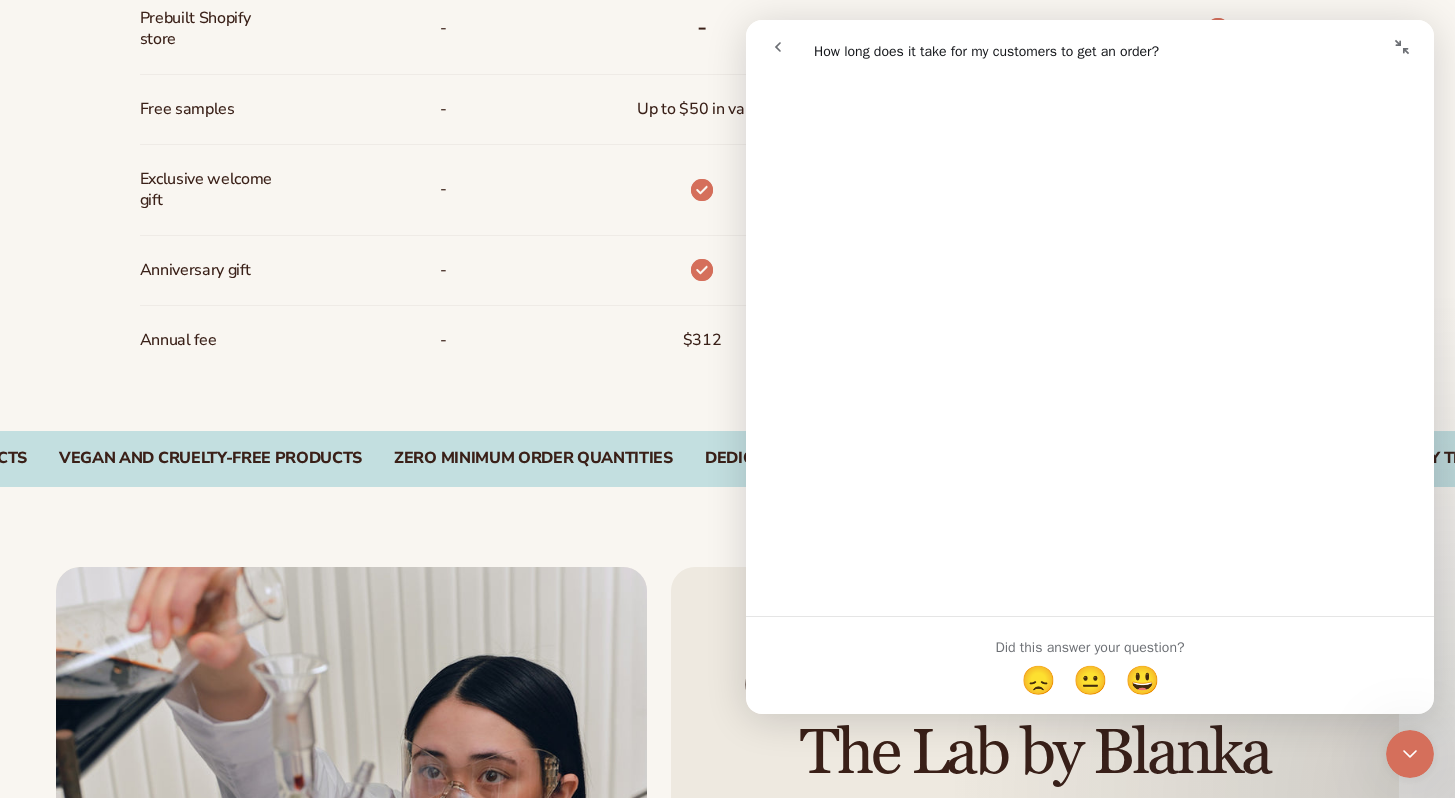 click at bounding box center (778, 47) 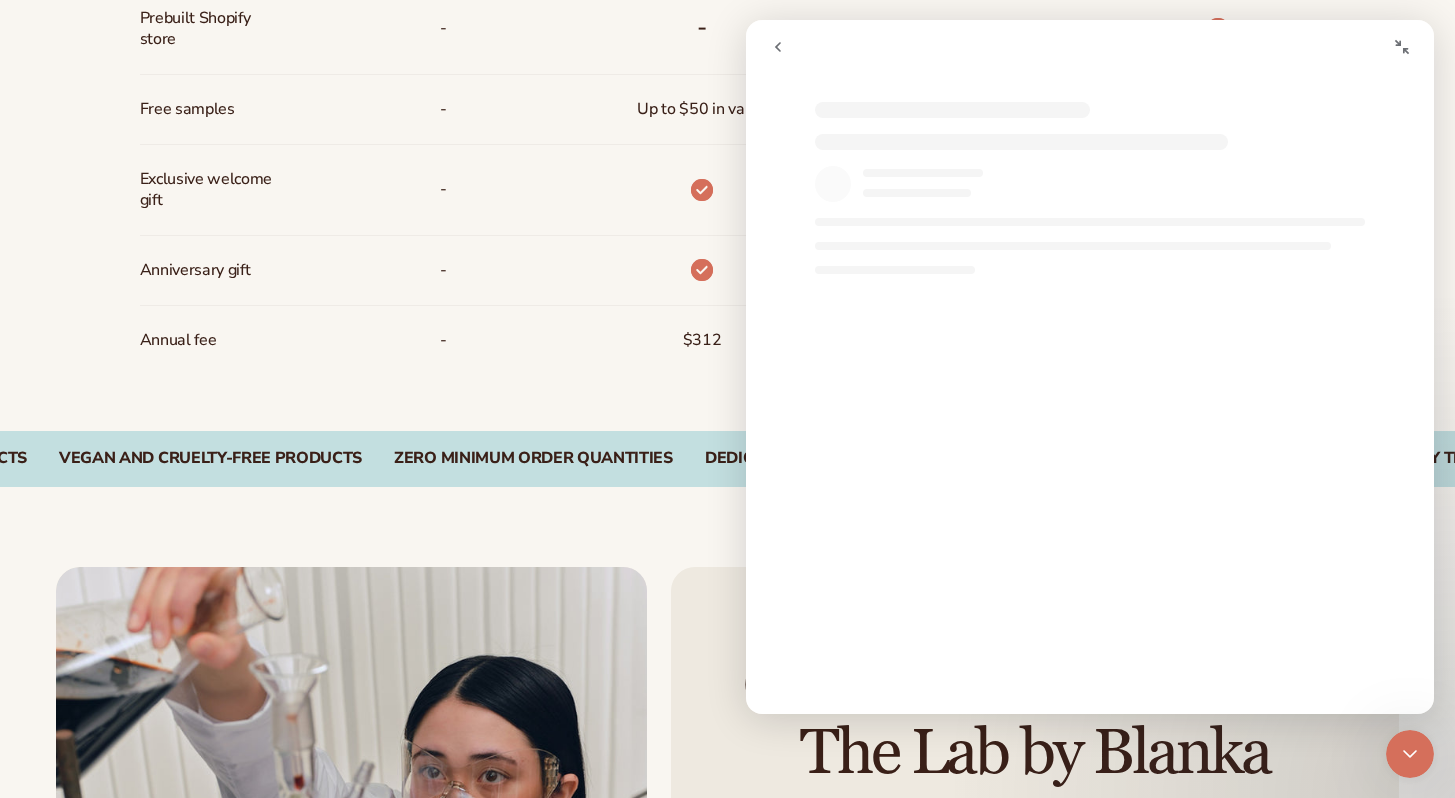 click 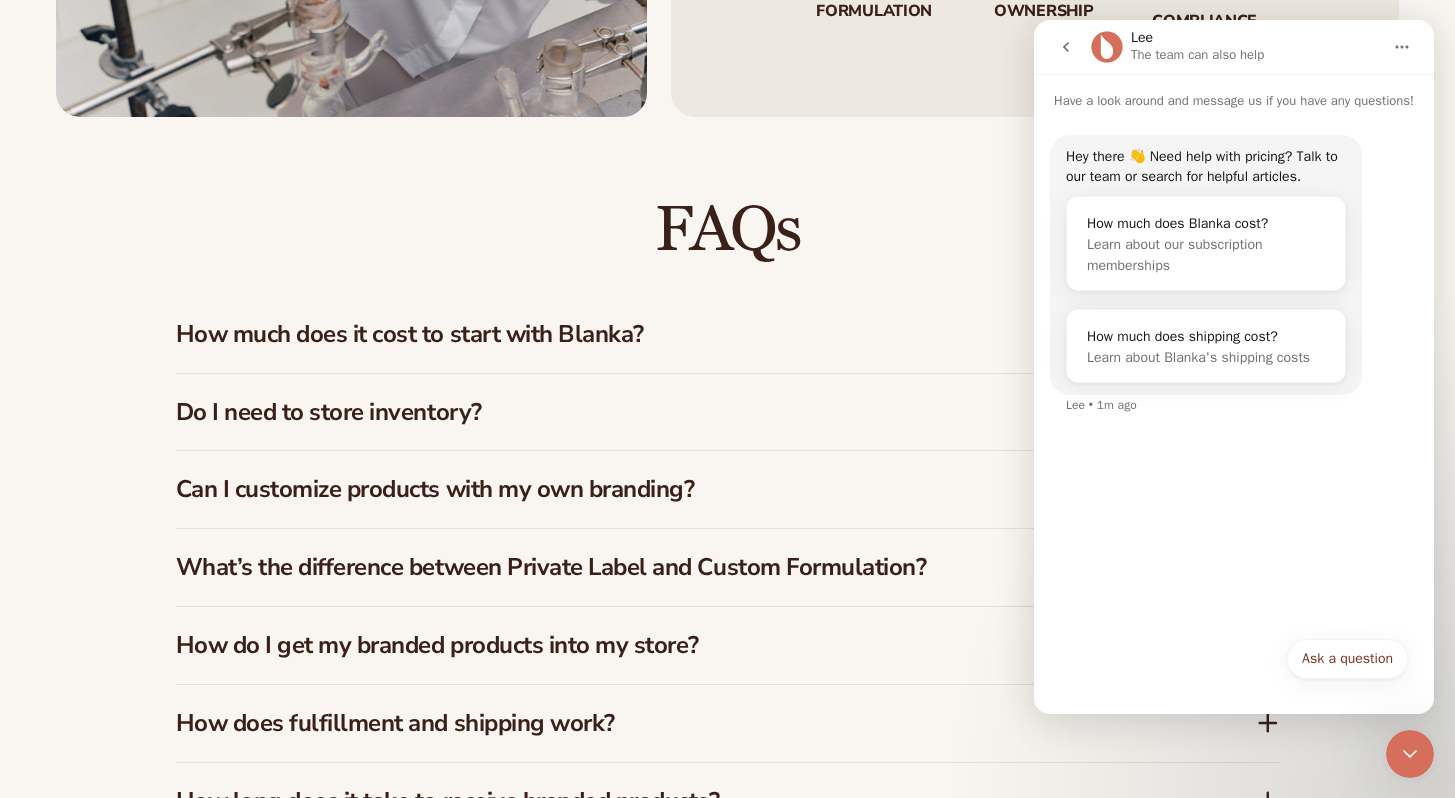 scroll, scrollTop: 2812, scrollLeft: 0, axis: vertical 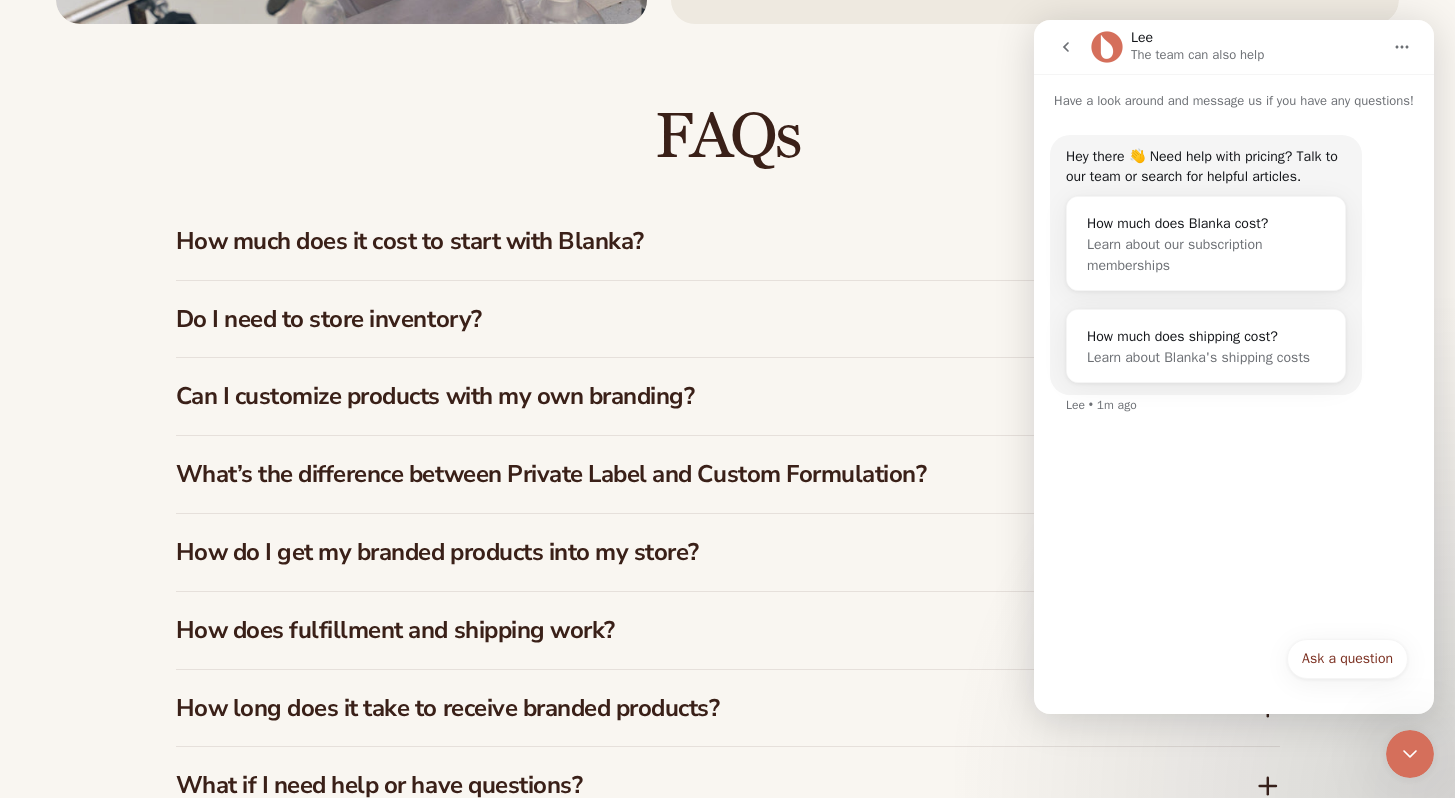 click at bounding box center (1066, 47) 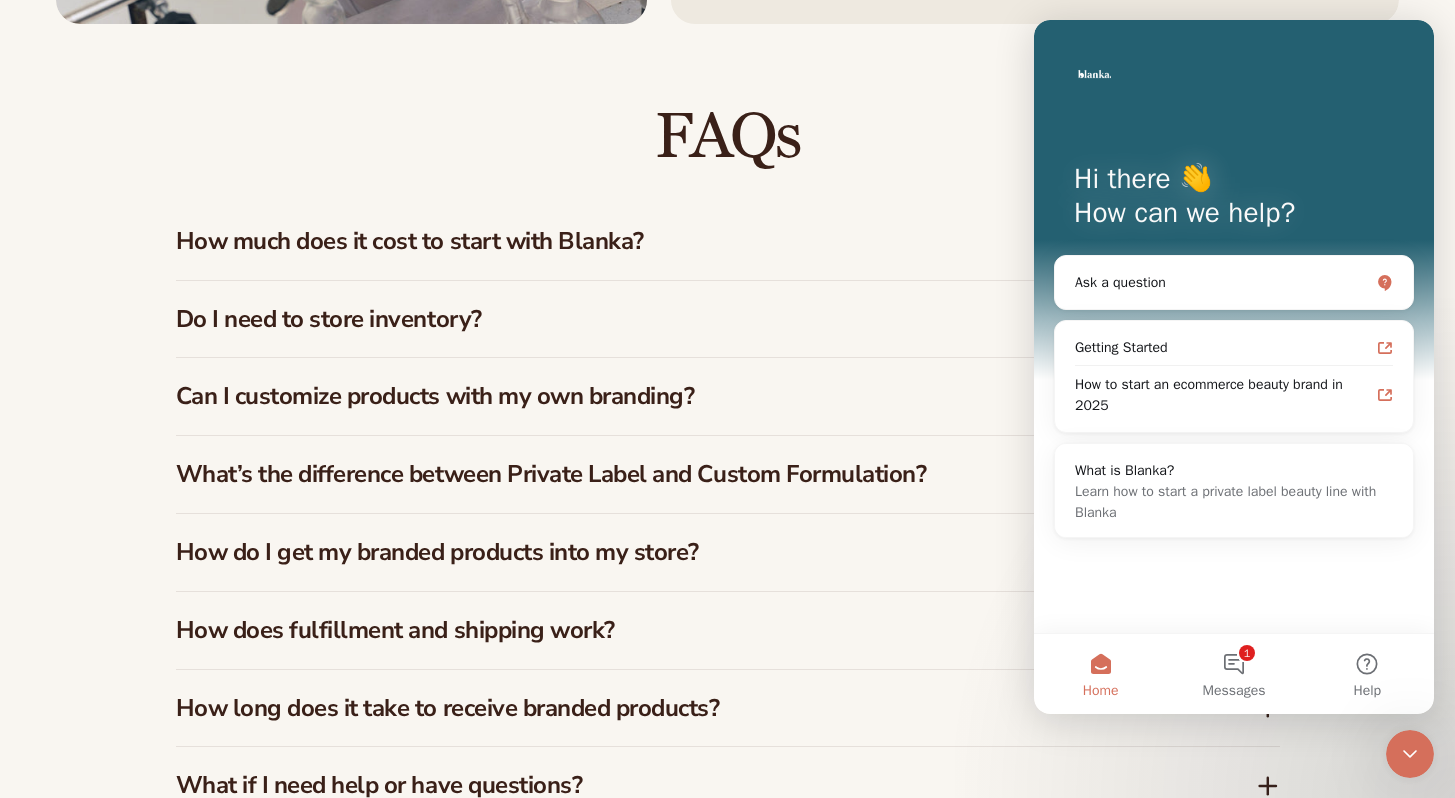 click on "How much does it cost to start with Blanka?" at bounding box center [686, 241] 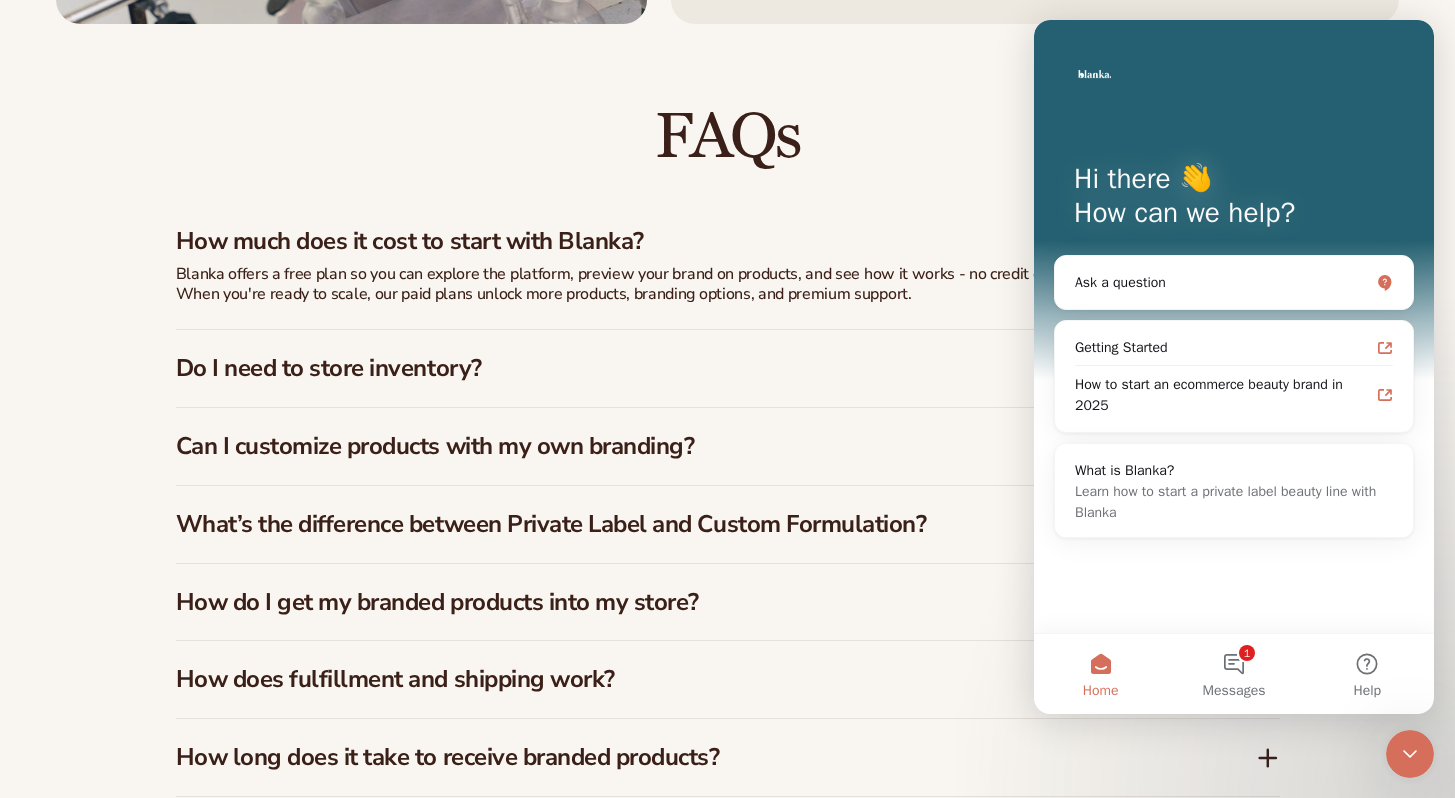 click 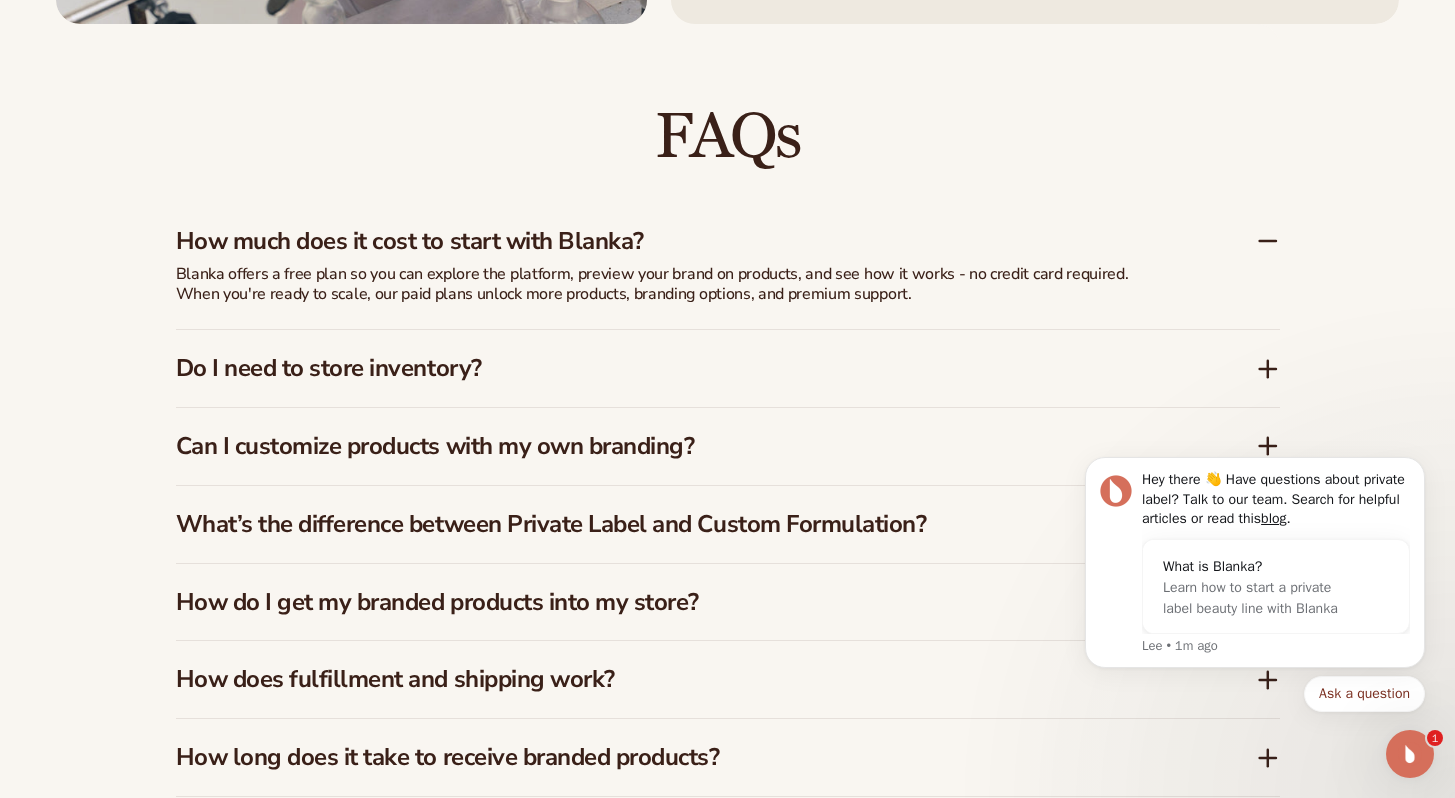 scroll, scrollTop: 0, scrollLeft: 0, axis: both 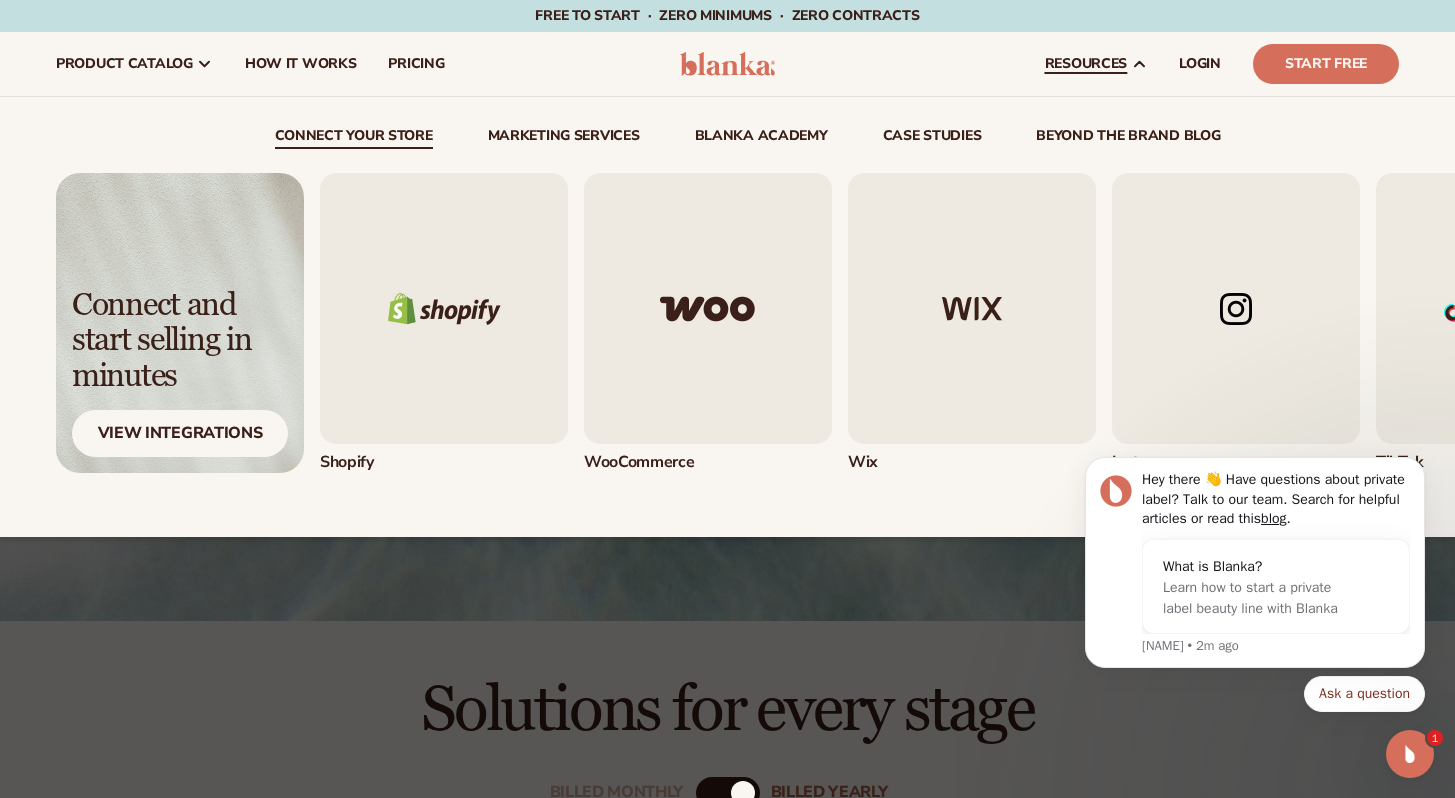 click at bounding box center (444, 308) 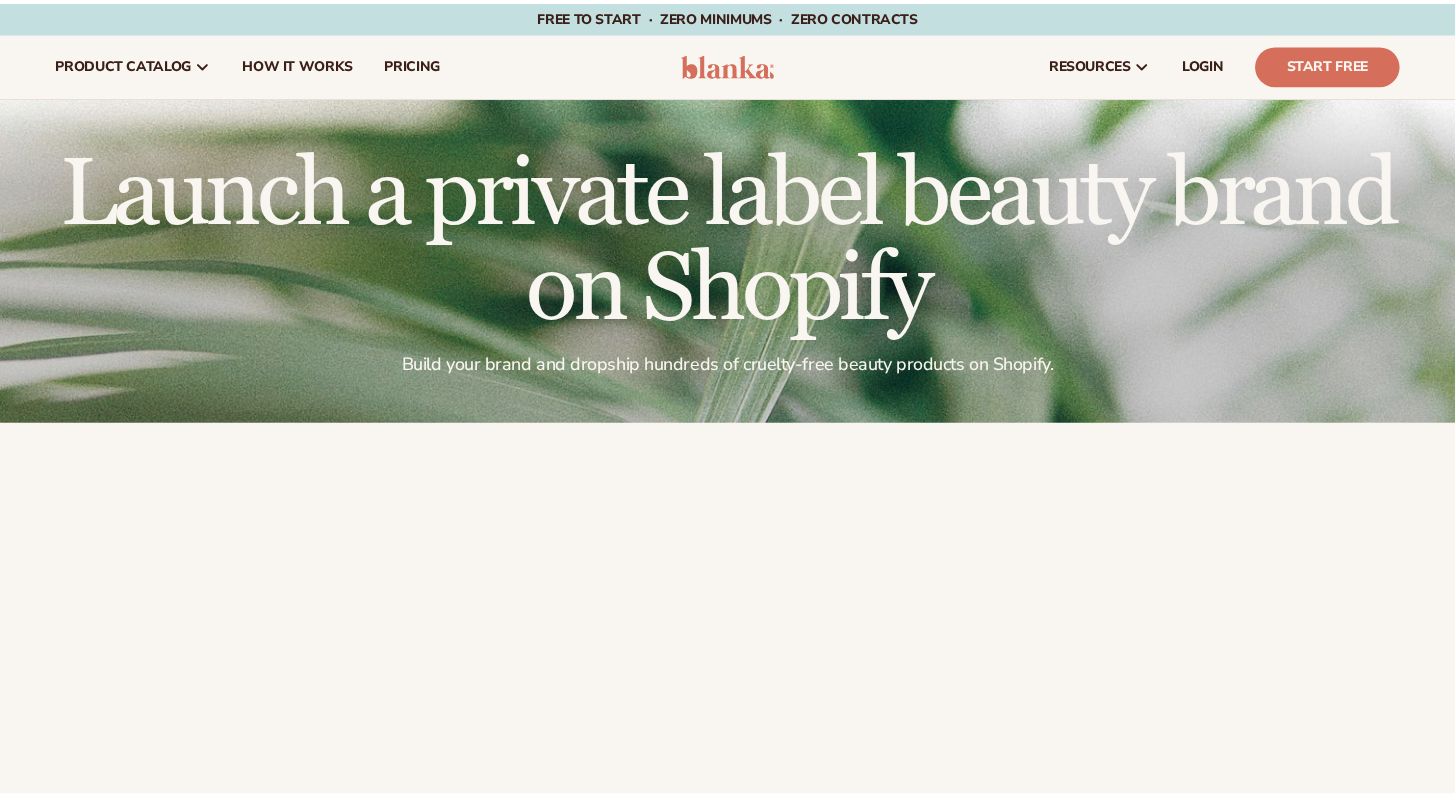 scroll, scrollTop: 0, scrollLeft: 0, axis: both 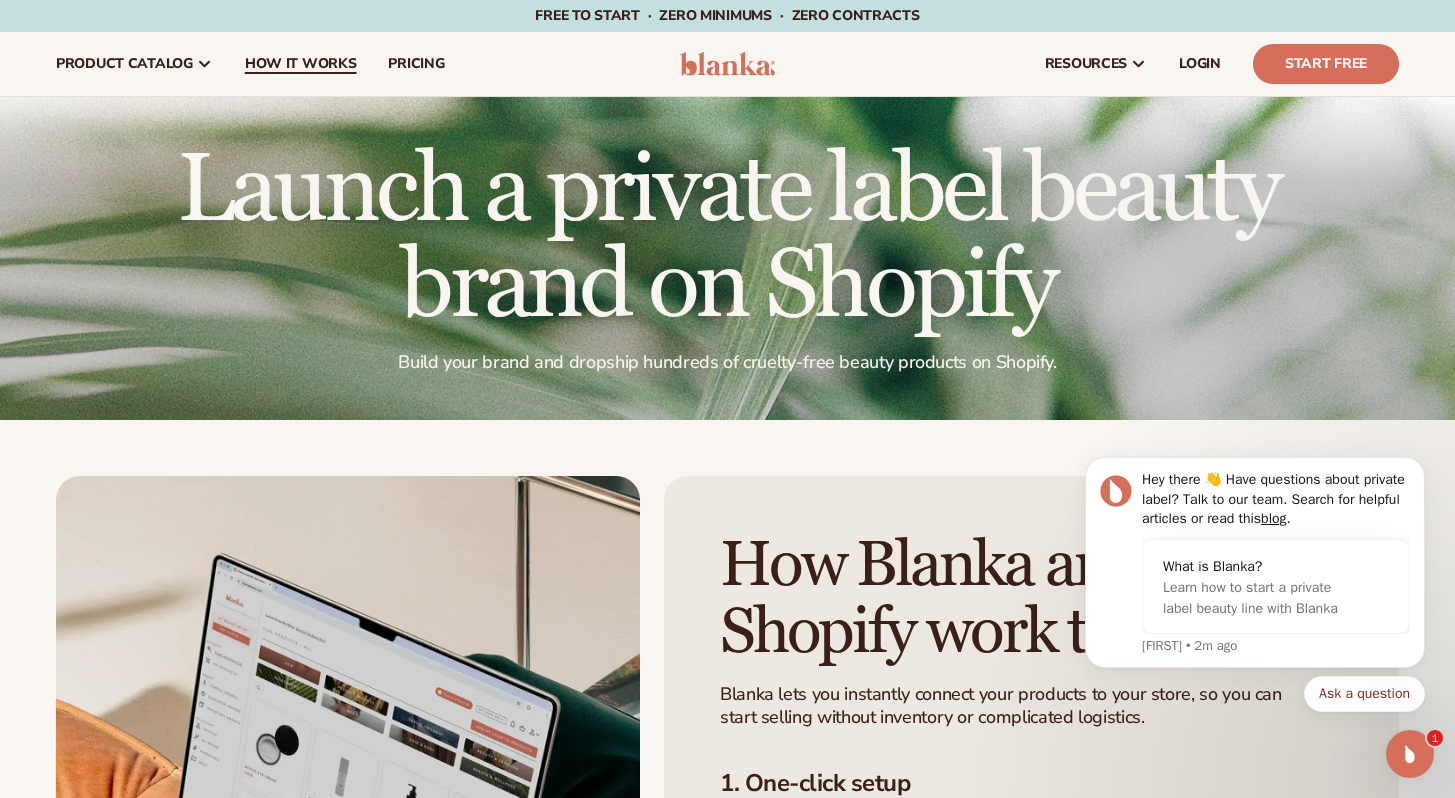 click on "How It Works" at bounding box center (301, 64) 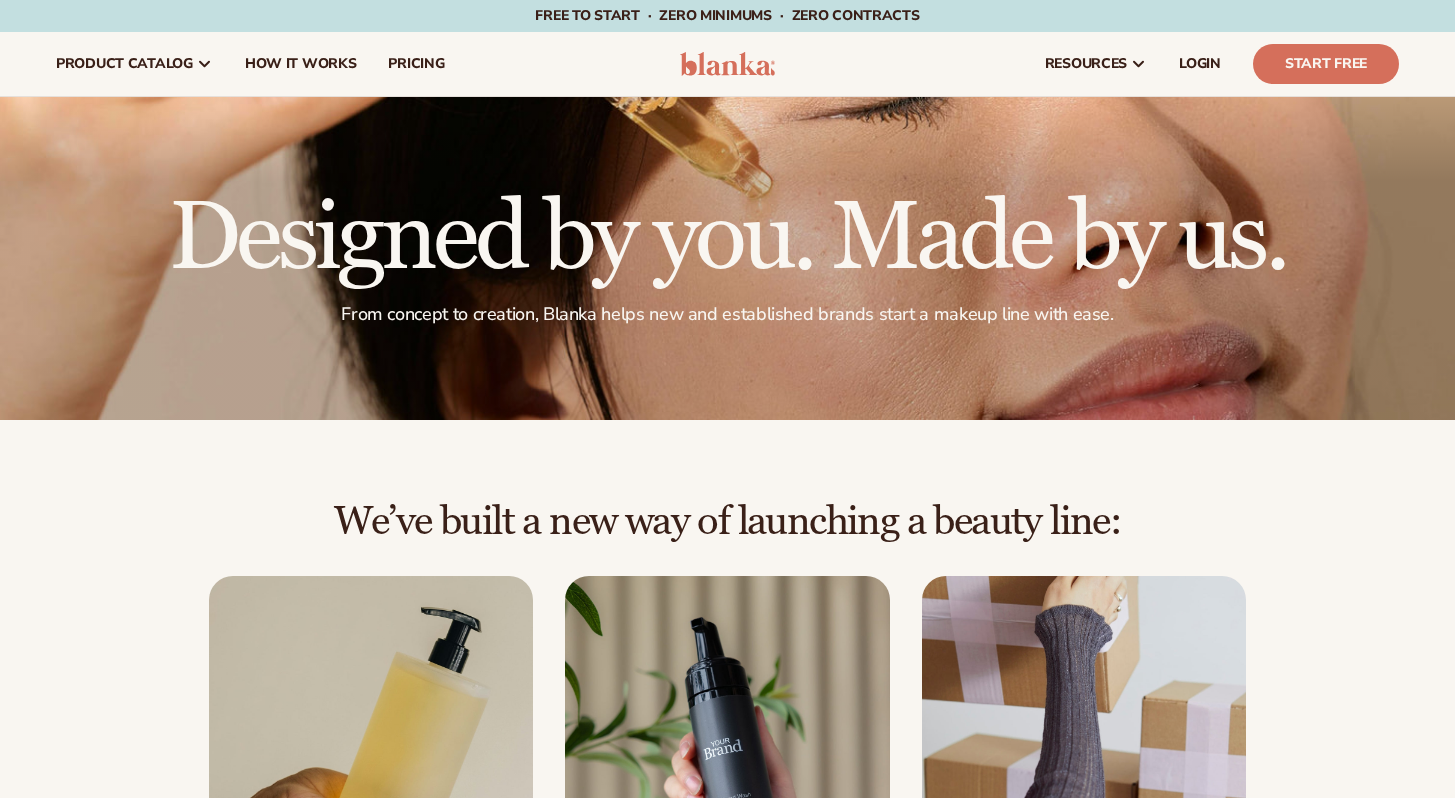 scroll, scrollTop: 0, scrollLeft: 0, axis: both 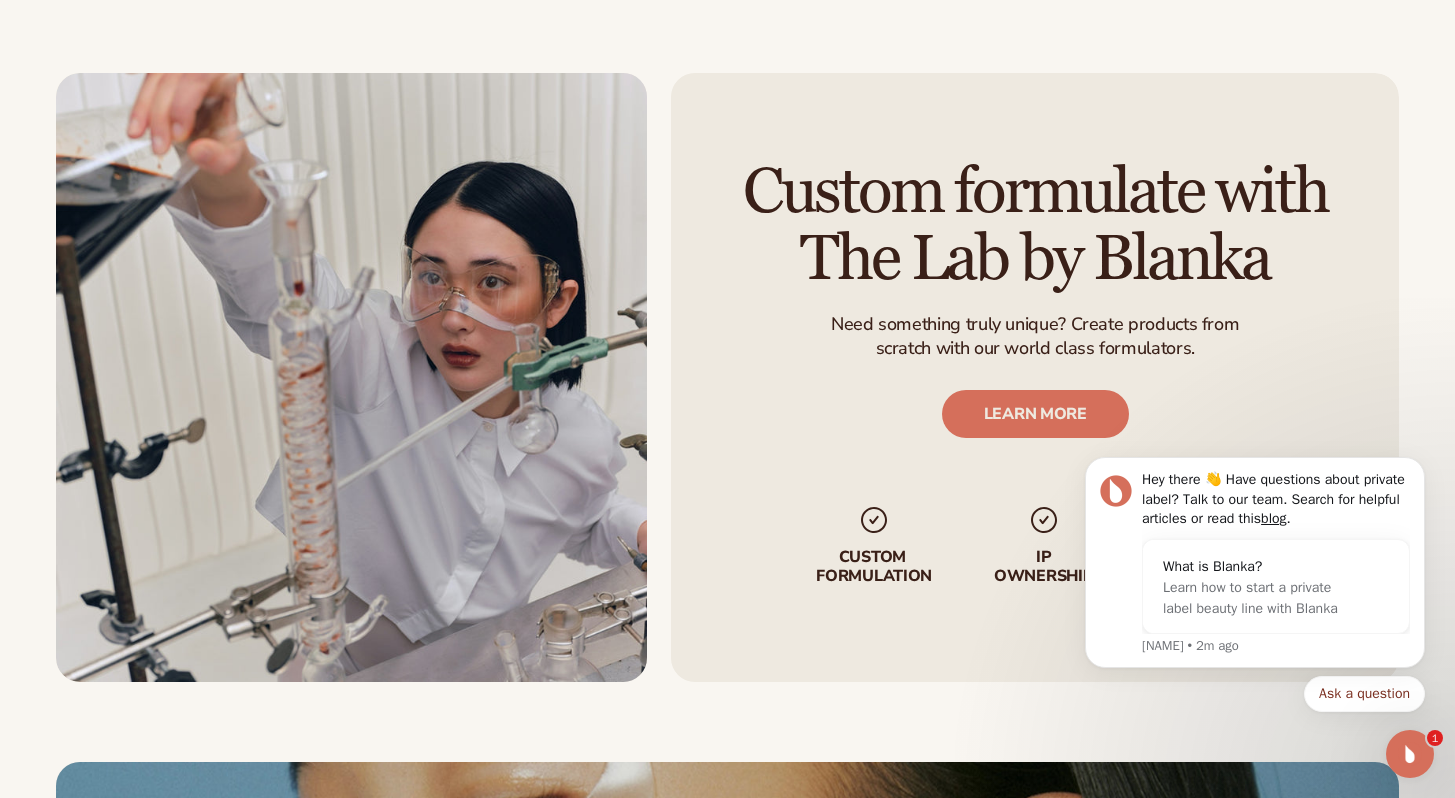 click on "Hey there 👋 Have questions about private label? Talk to our team. Search for helpful articles or read this  blog ." at bounding box center [1276, 499] 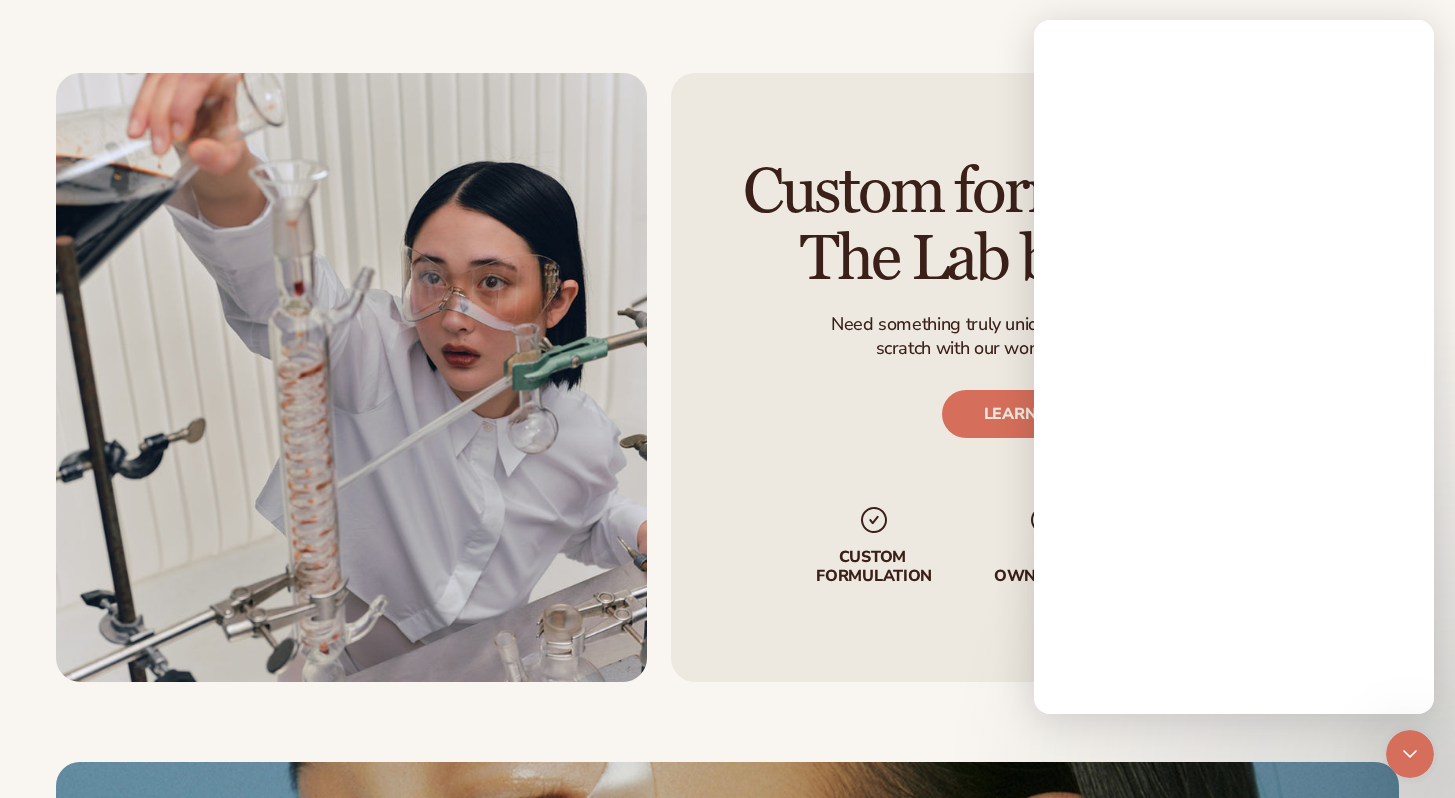 scroll, scrollTop: 0, scrollLeft: 0, axis: both 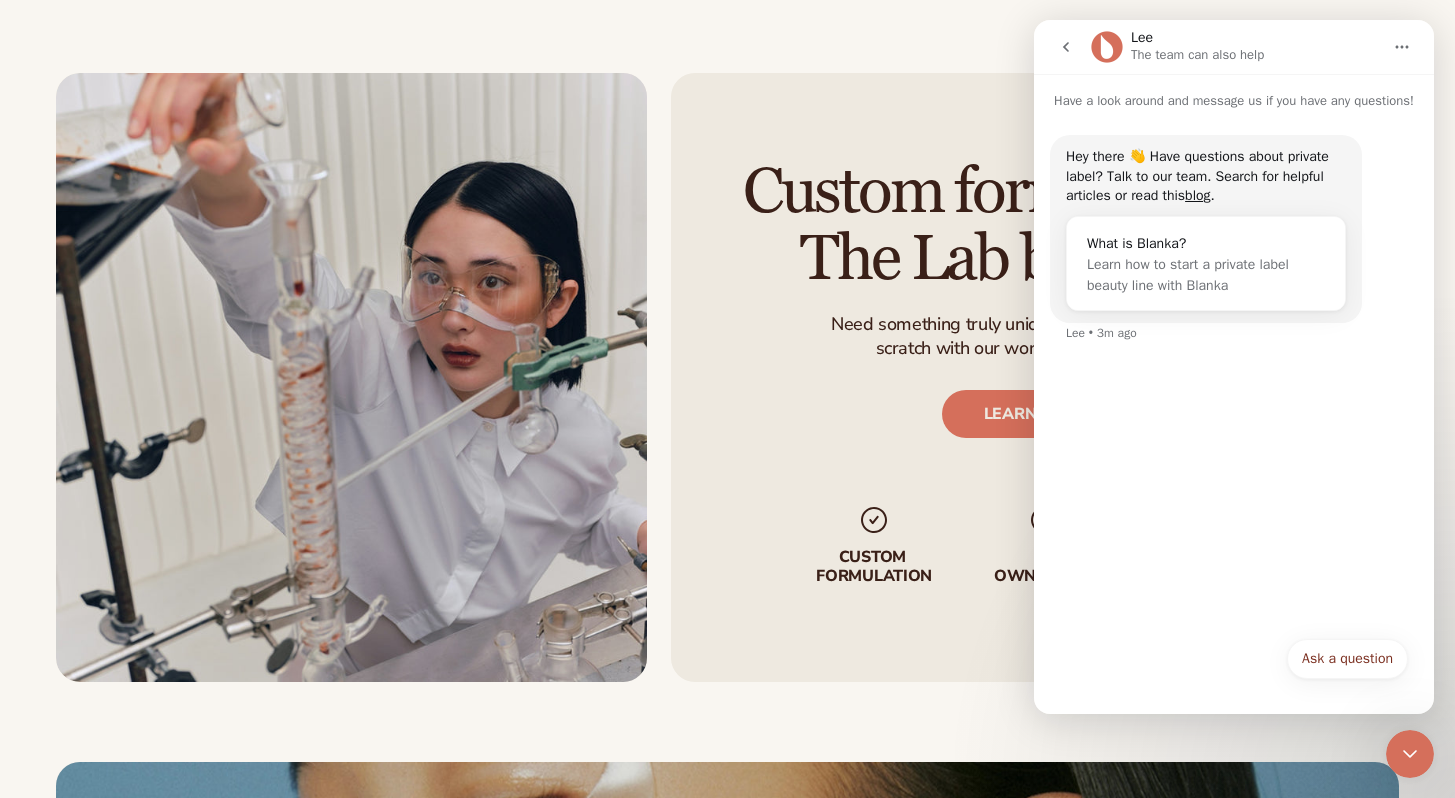 click at bounding box center [1410, 754] 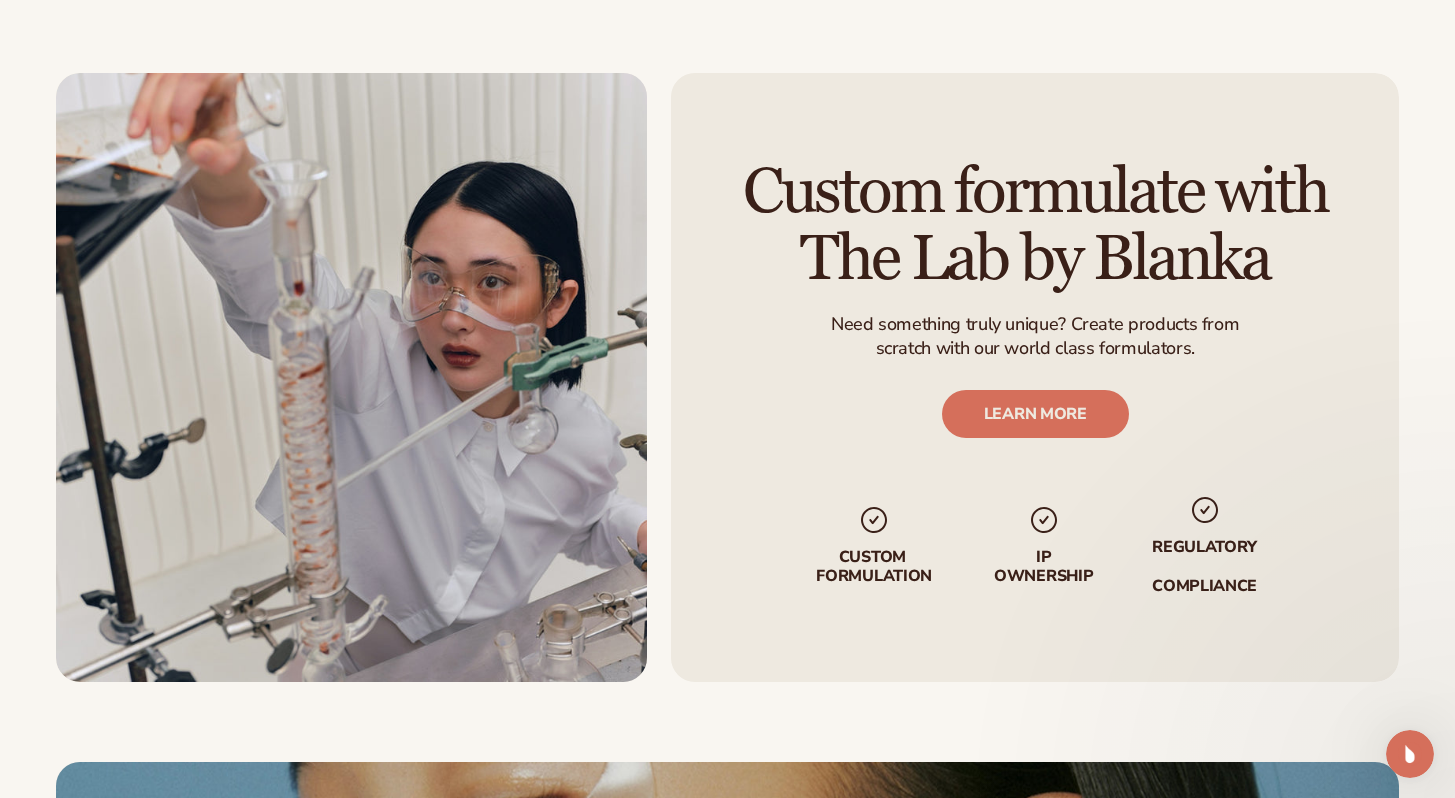 scroll, scrollTop: 0, scrollLeft: 0, axis: both 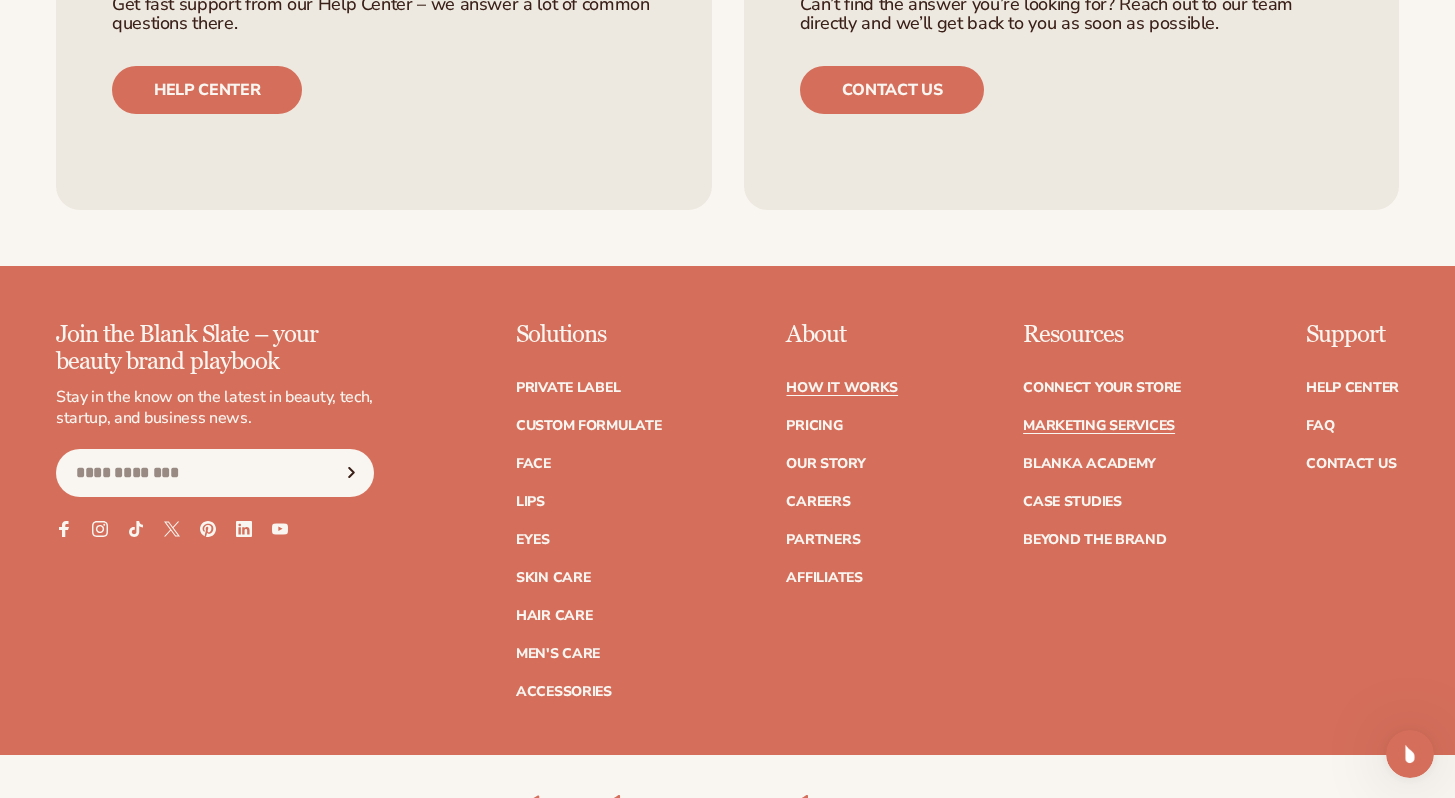 click on "Marketing services" at bounding box center [1099, 426] 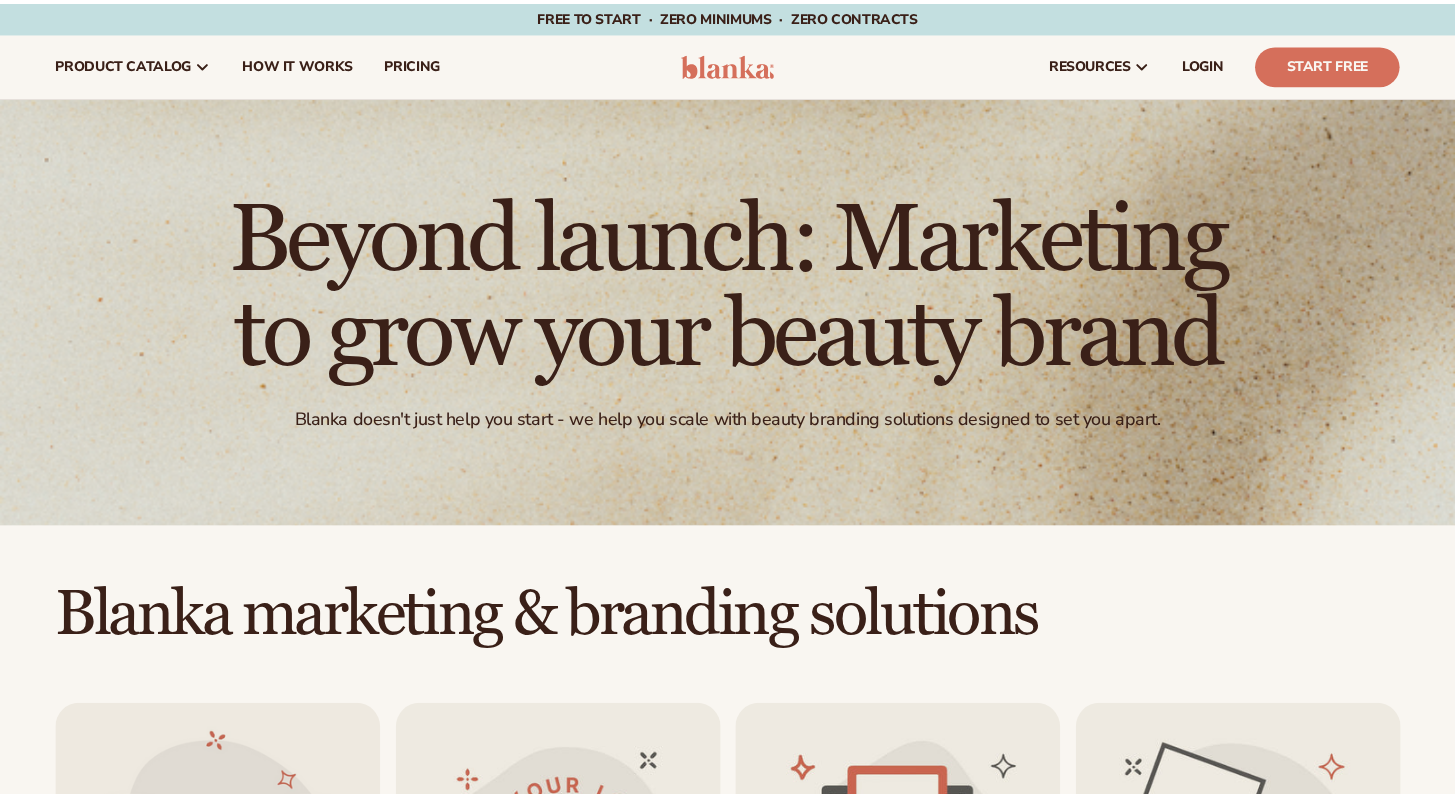 scroll, scrollTop: 0, scrollLeft: 0, axis: both 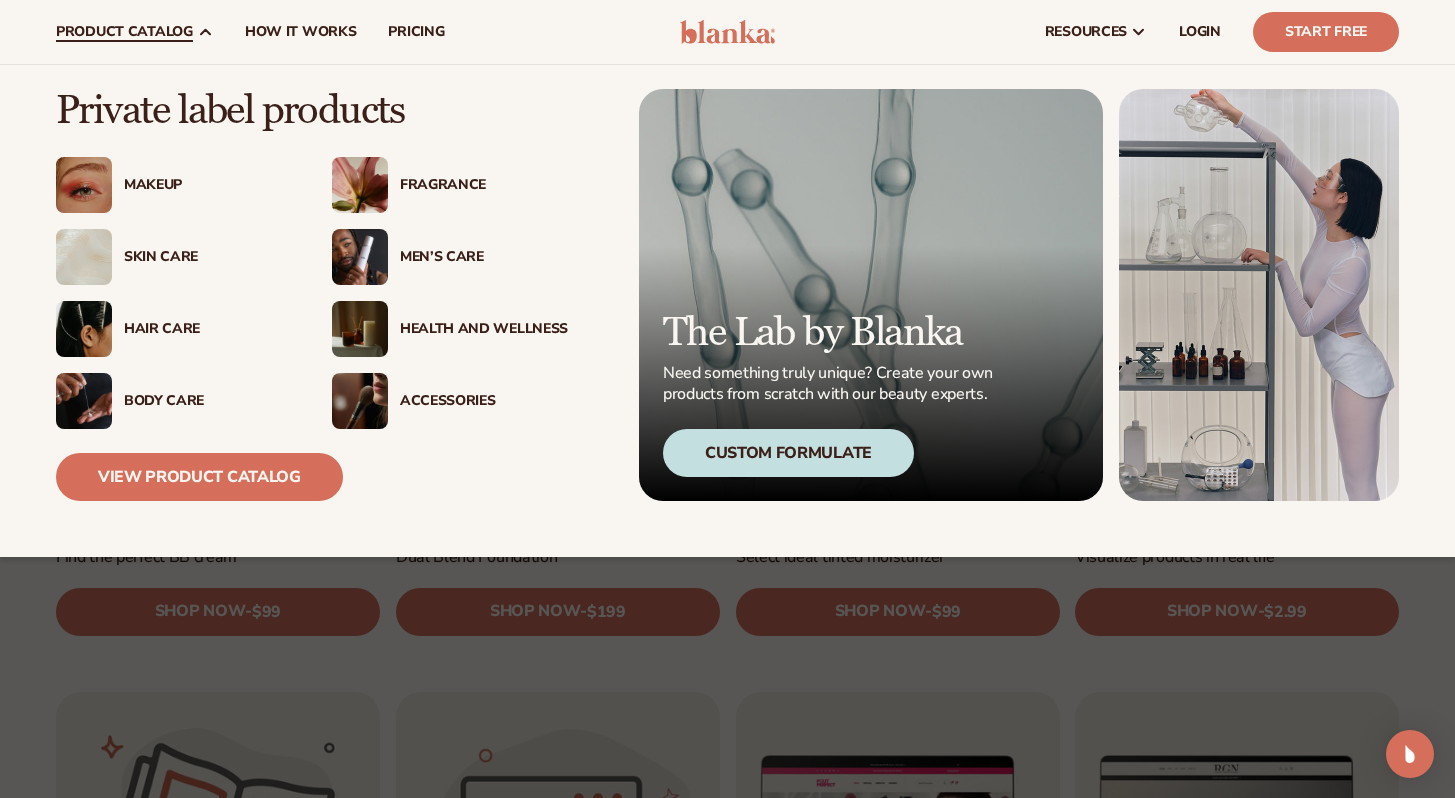 click on "Makeup" at bounding box center [202, 185] 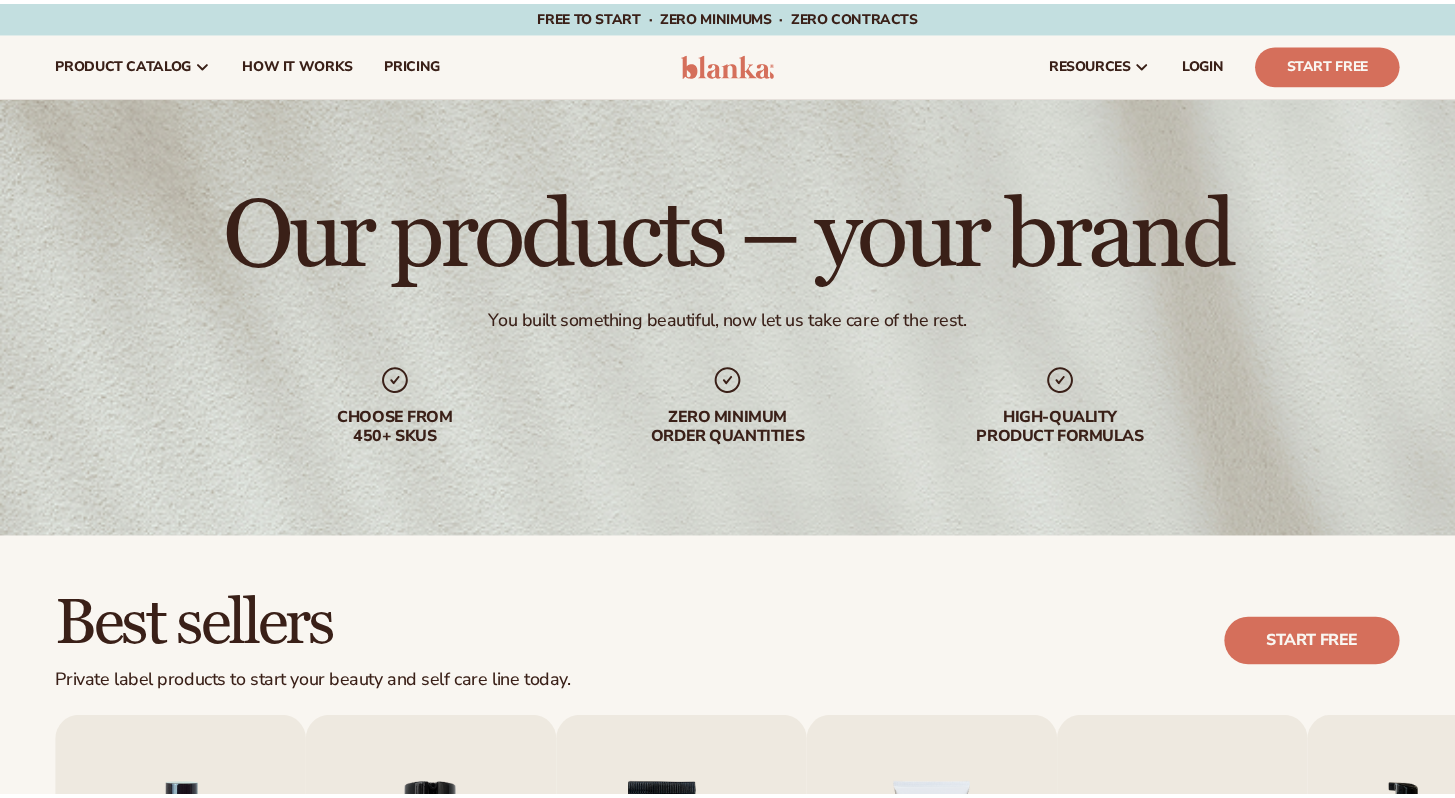scroll, scrollTop: 0, scrollLeft: 0, axis: both 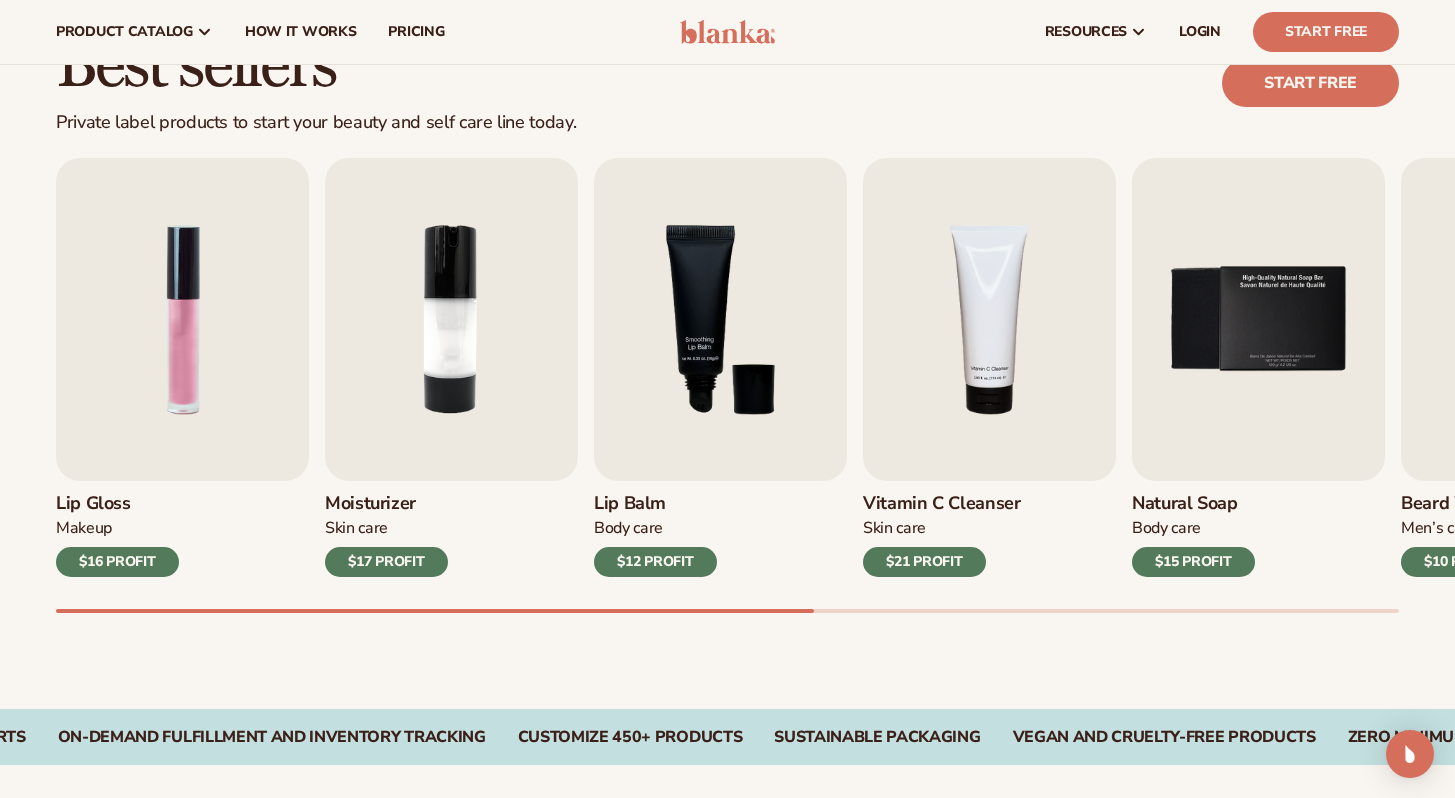 click on "Best sellers Private label products to start your beauty and self care line today.
Start free
Lip Gloss
Makeup
$16 PROFIT
Moisturizer
Skin Care
$17 PROFIT
Body Care Makeup" at bounding box center (727, 343) 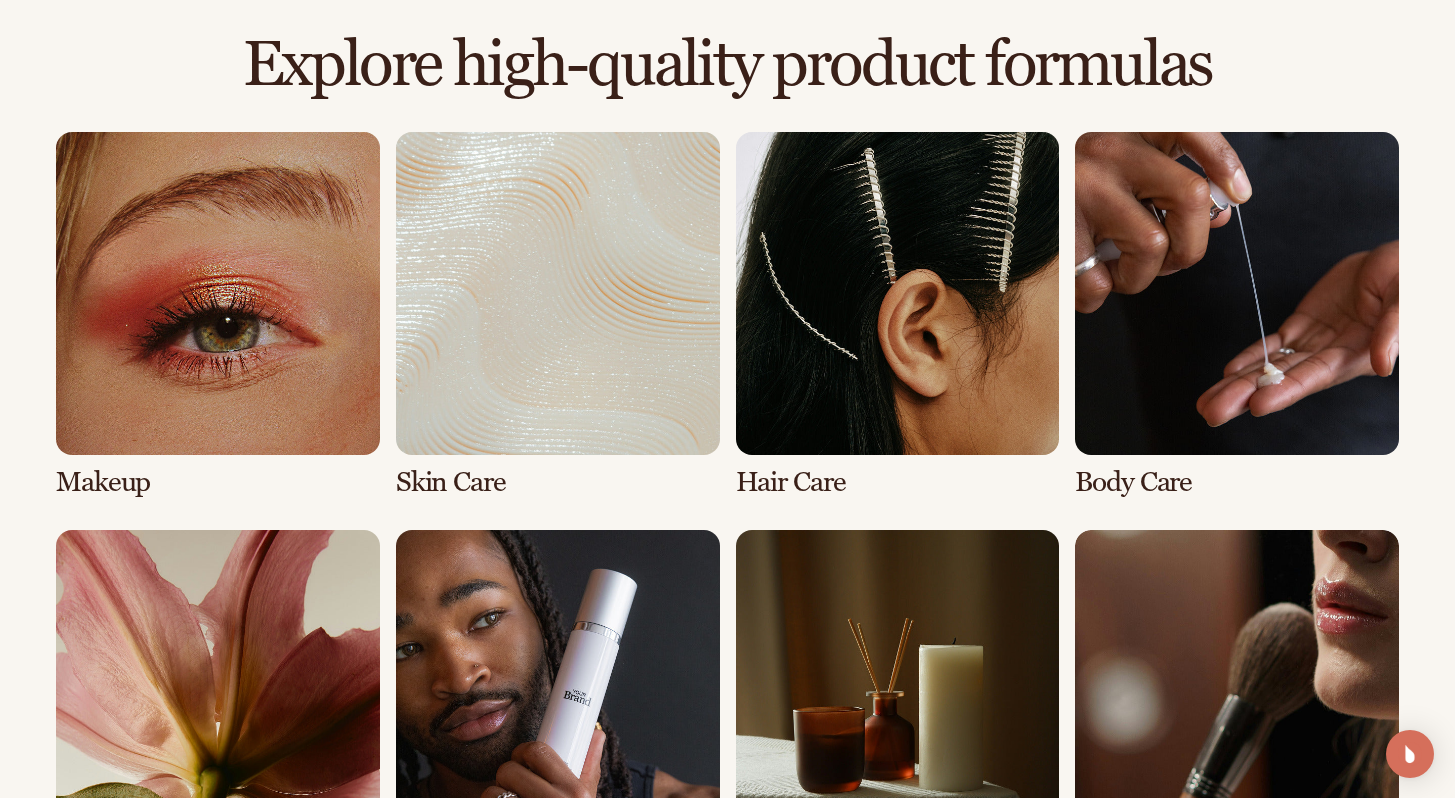 scroll, scrollTop: 1414, scrollLeft: 0, axis: vertical 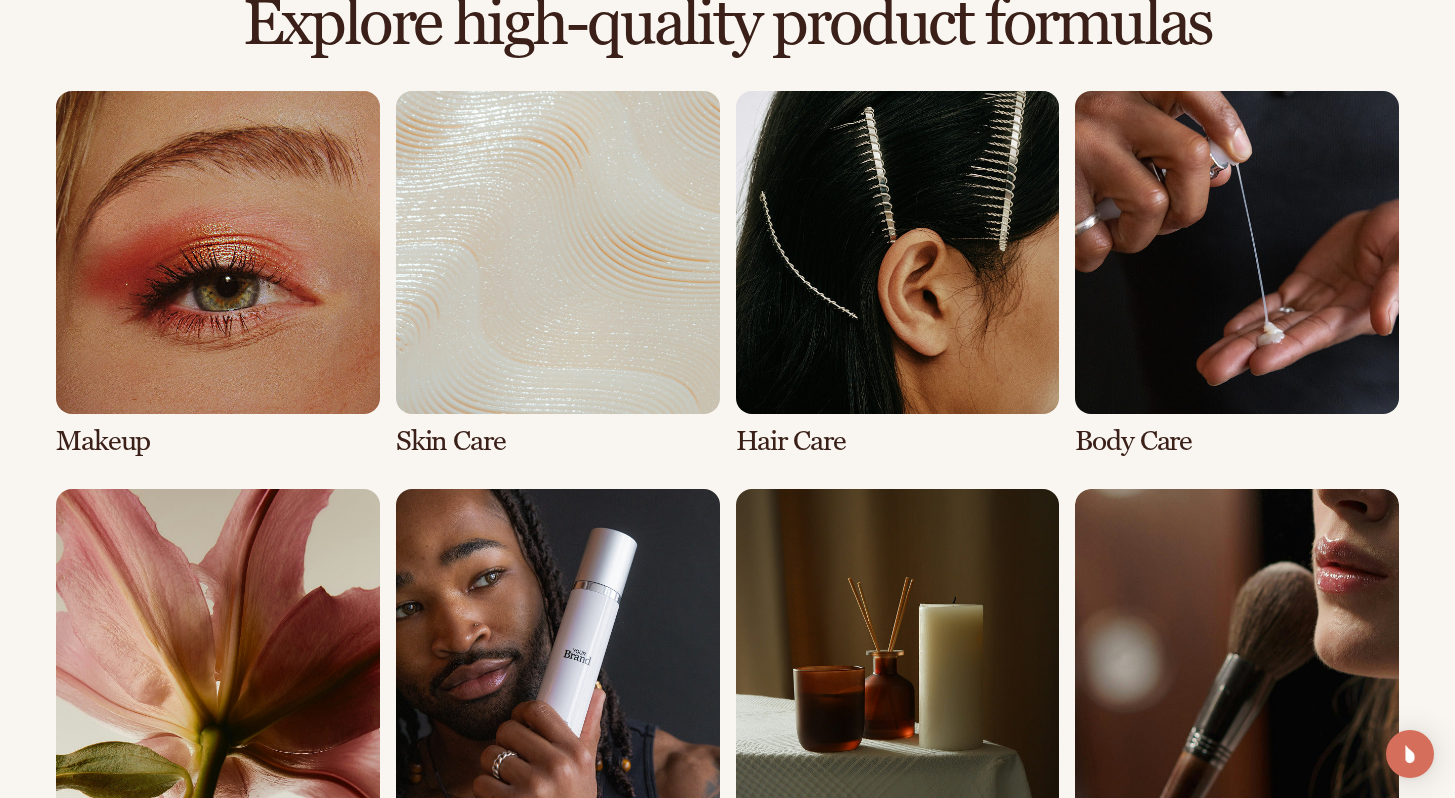 click at bounding box center [218, 274] 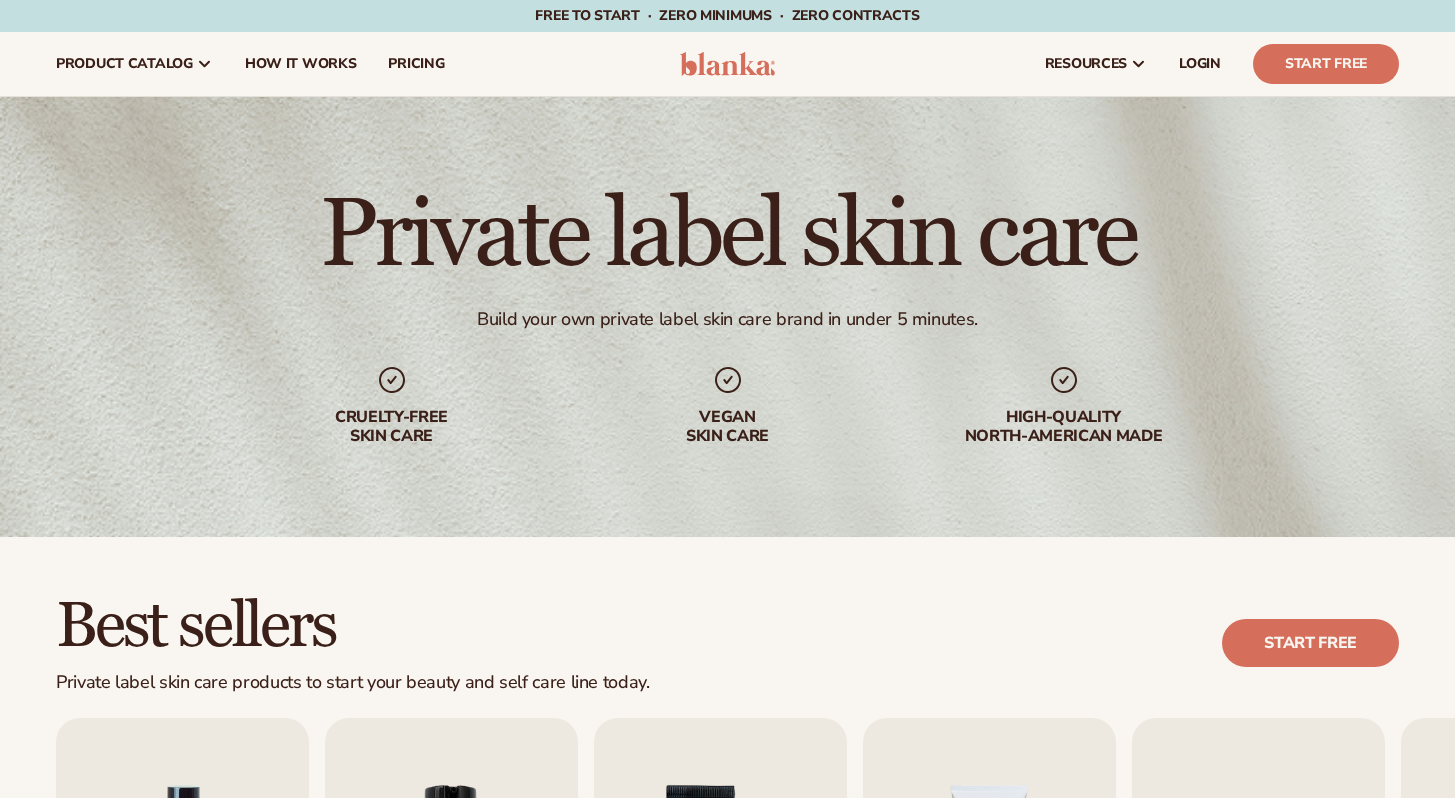 scroll, scrollTop: 0, scrollLeft: 0, axis: both 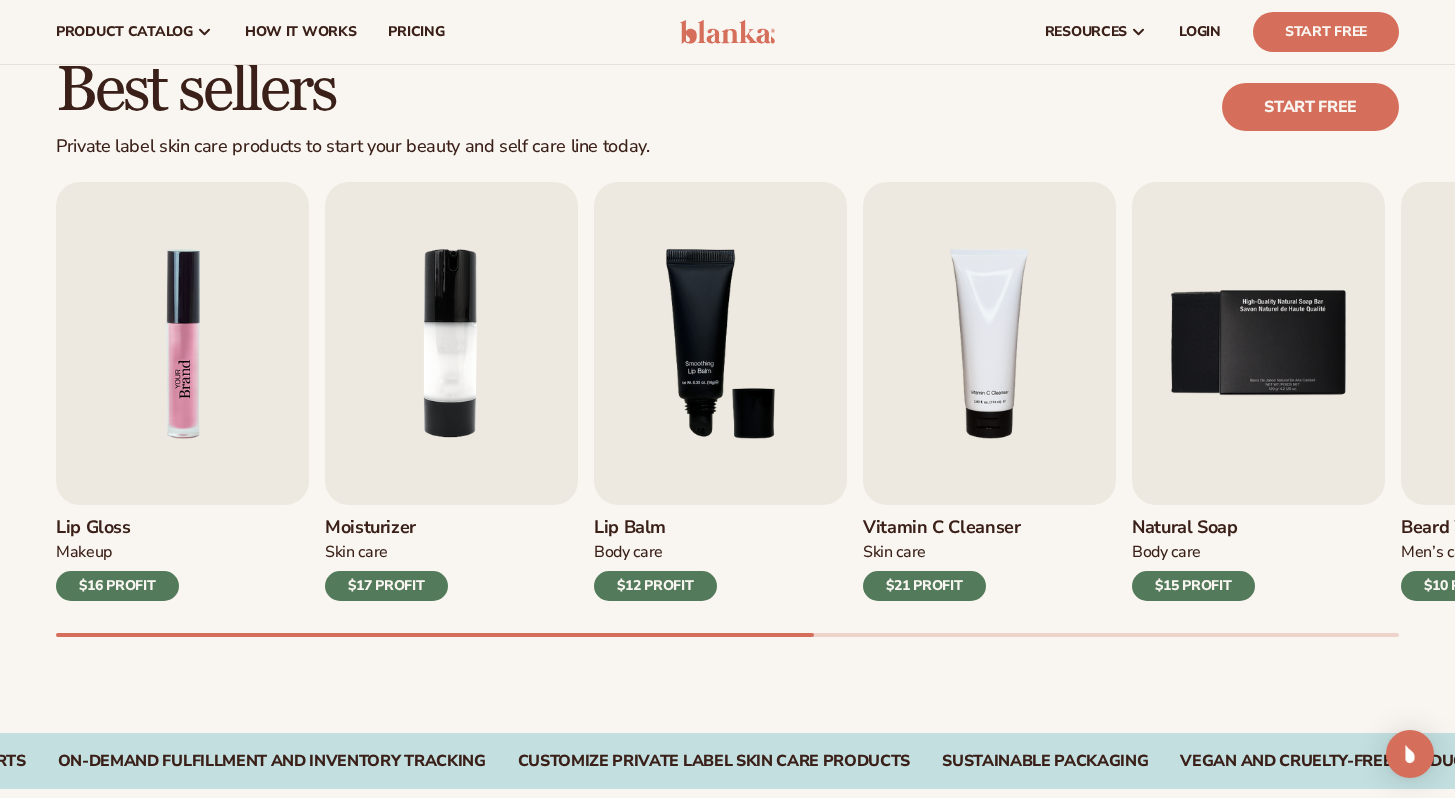 click at bounding box center (182, 343) 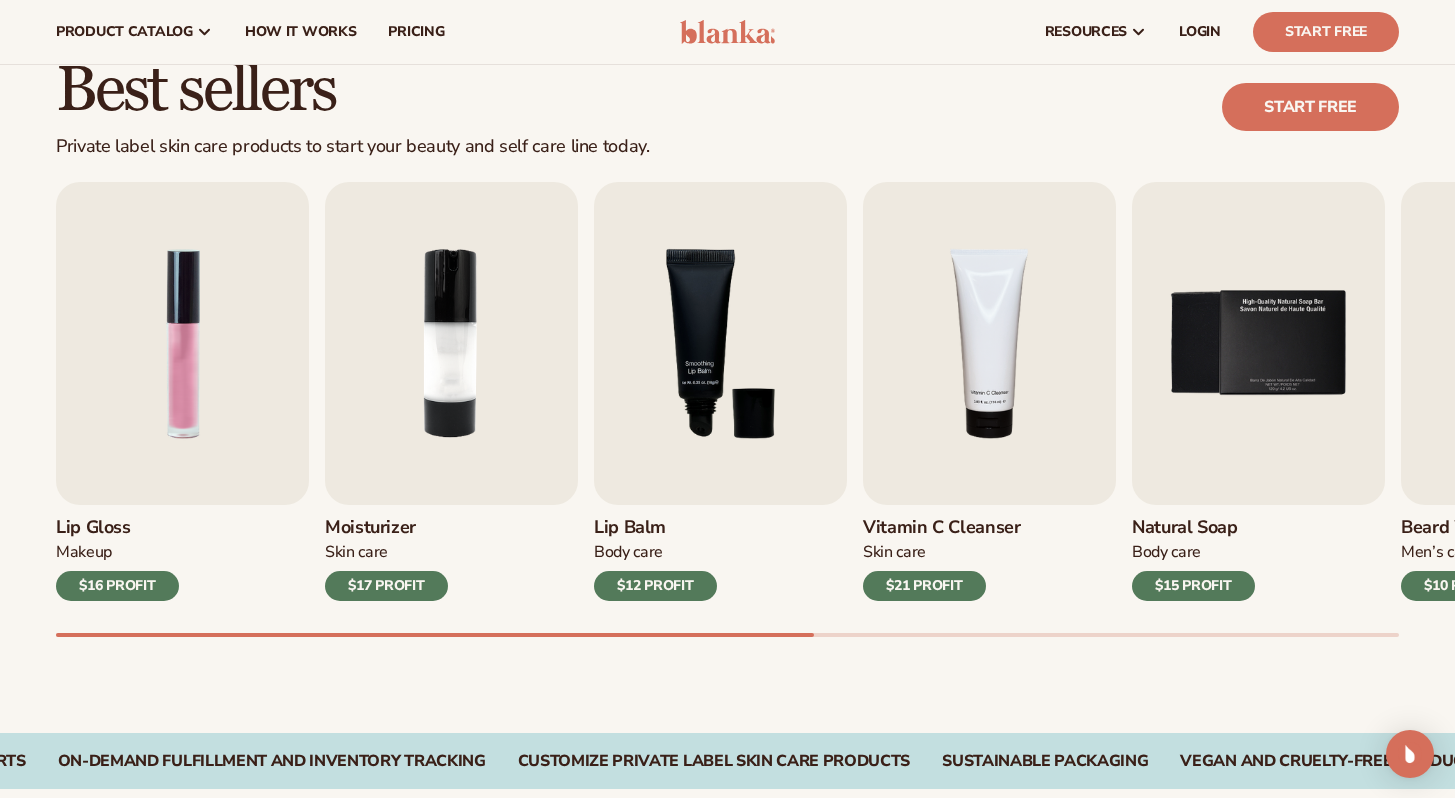 click on "Lip Gloss
Makeup
$16 PROFIT
Moisturizer
Skin Care
$17 PROFIT
Lip Balm
Body Care
Makeup" at bounding box center (755, 409) 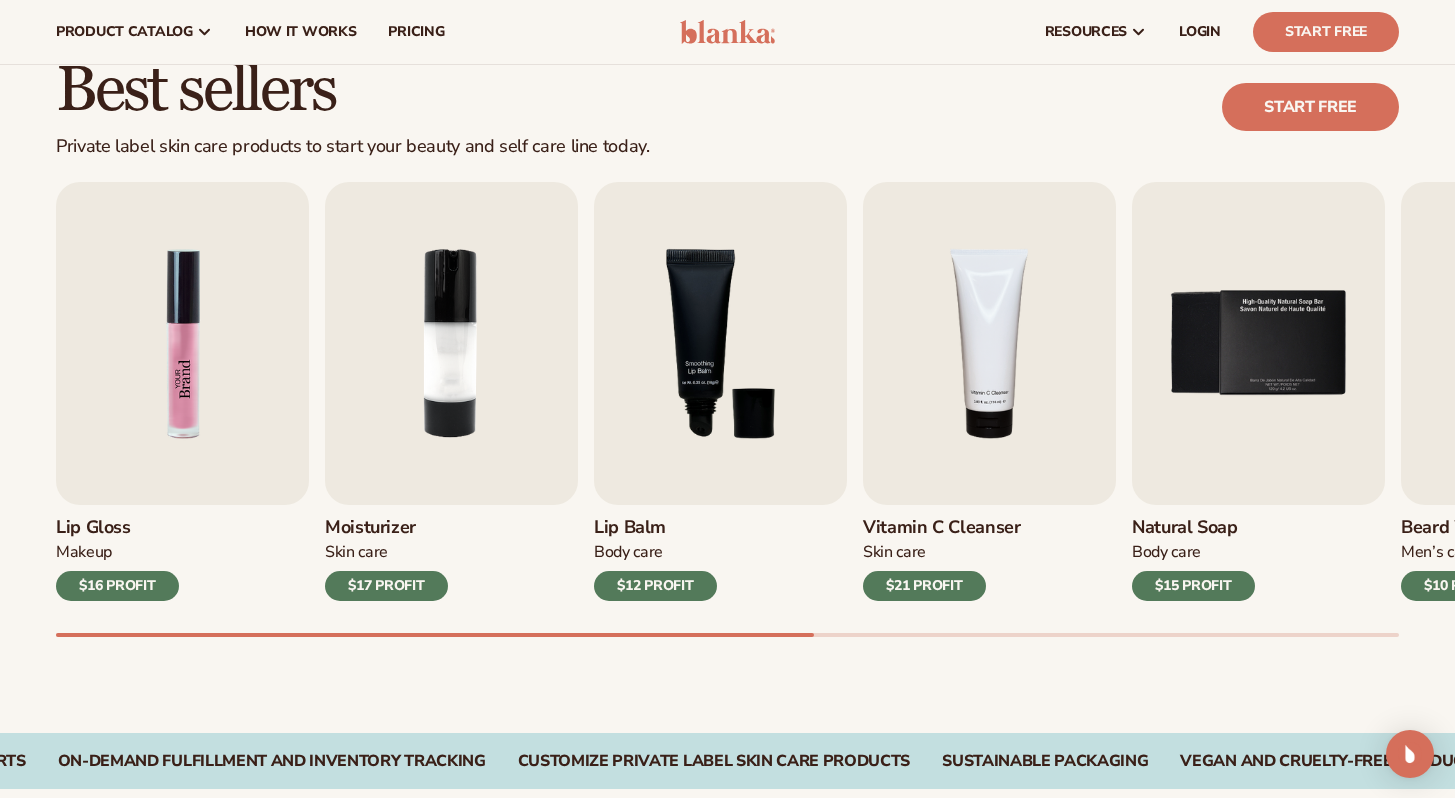 click at bounding box center [182, 343] 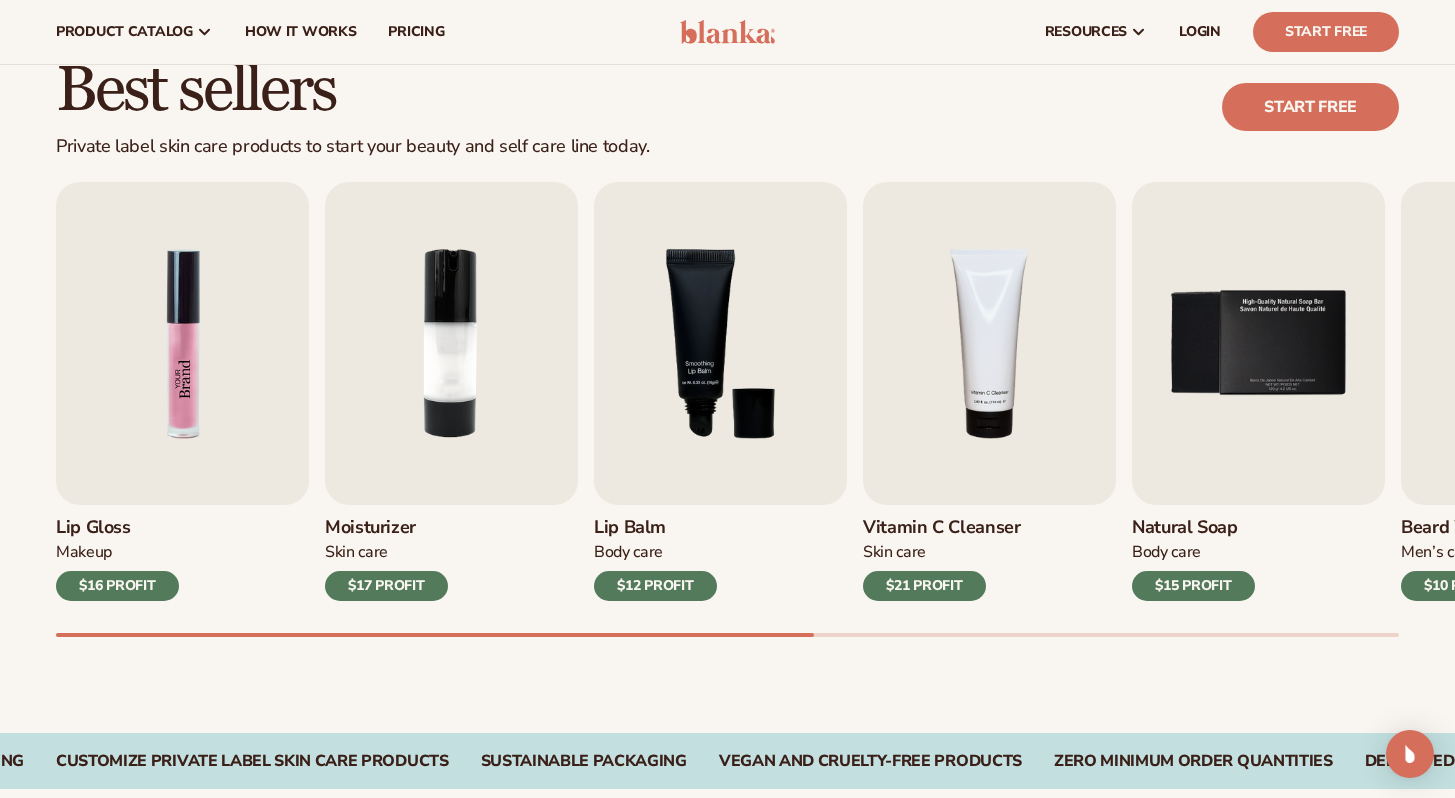 click at bounding box center (182, 343) 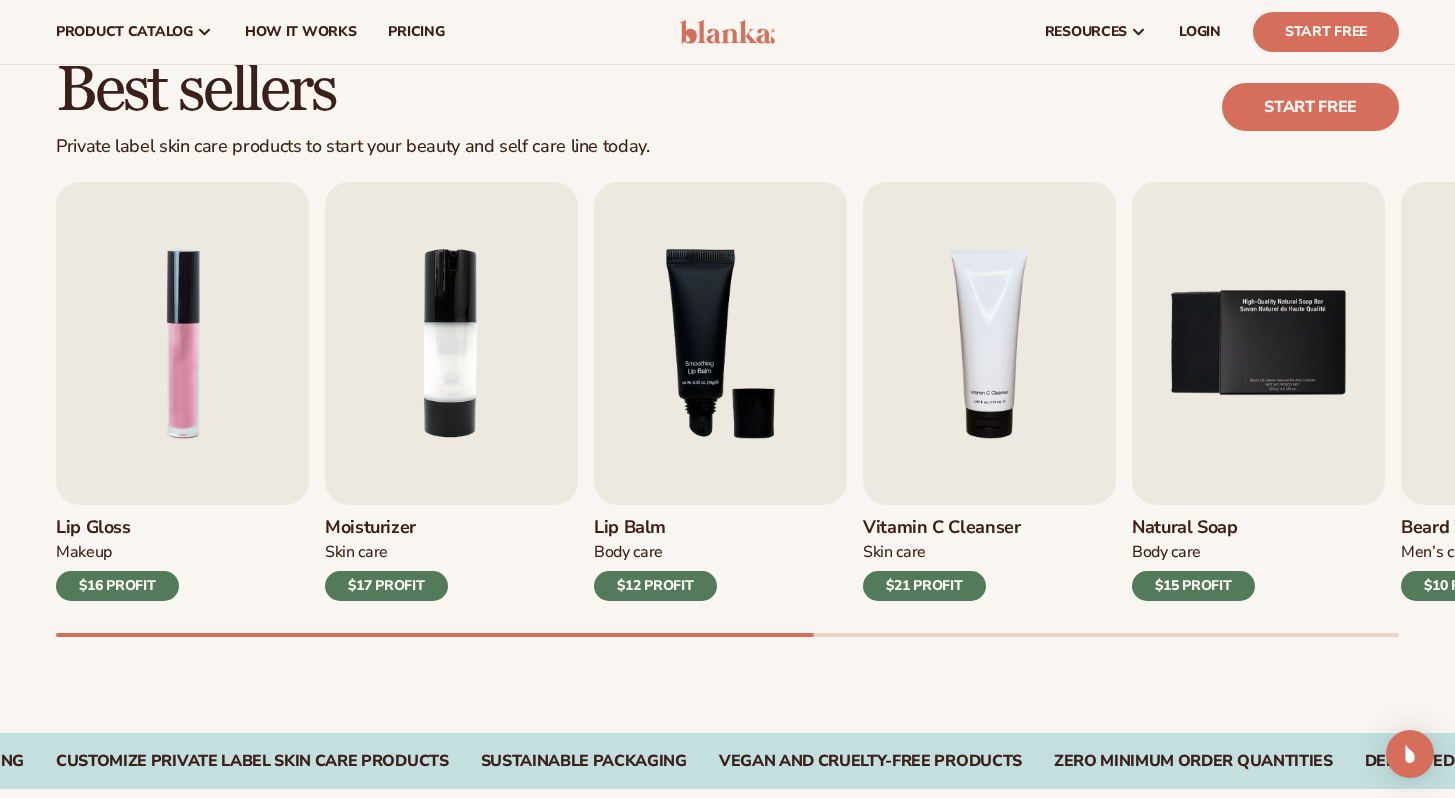 click on "$16 PROFIT" at bounding box center [117, 586] 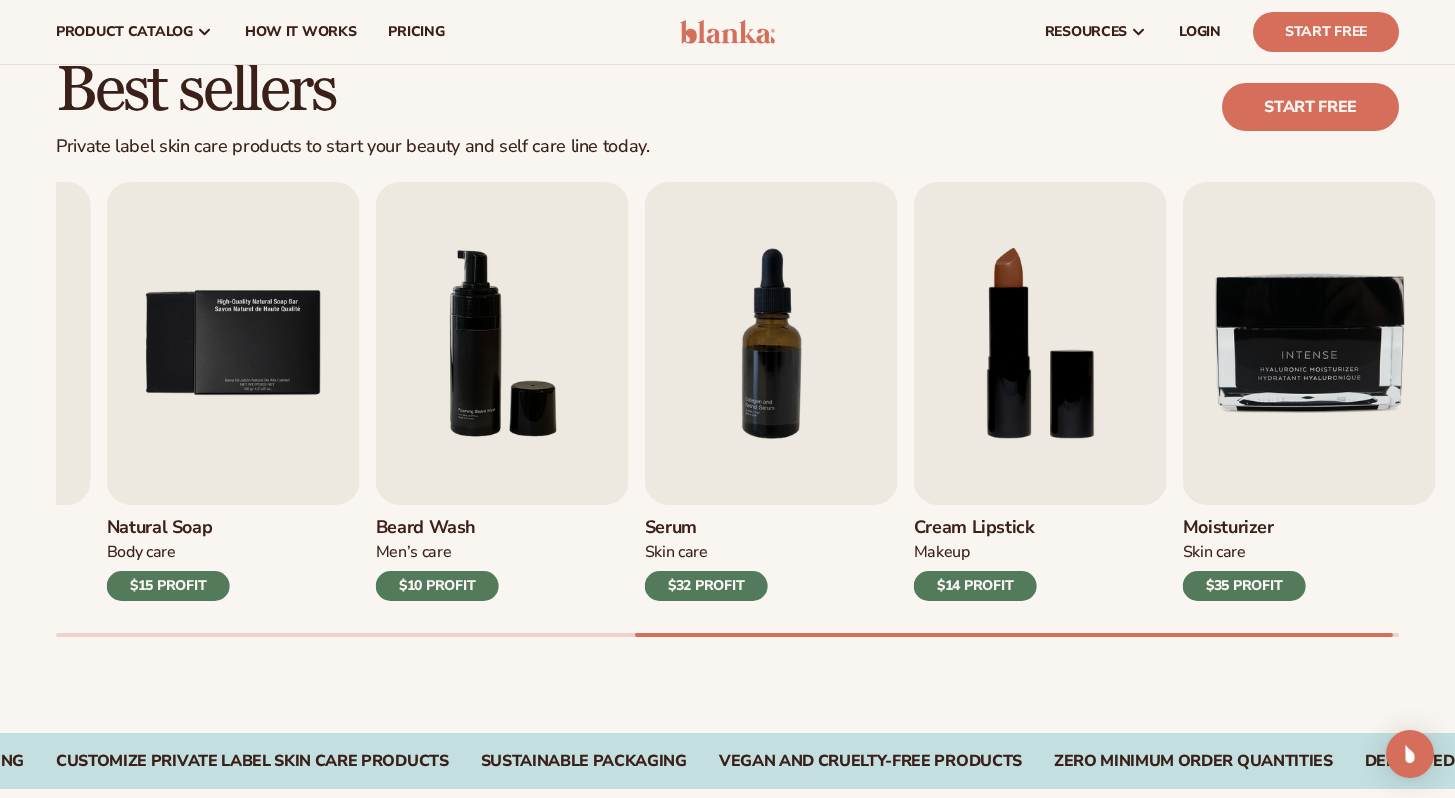 click on "Lip Gloss
Makeup
$16 PROFIT
Moisturizer
Skin Care
$17 PROFIT
Lip Balm
Body Care
Makeup" at bounding box center (755, 409) 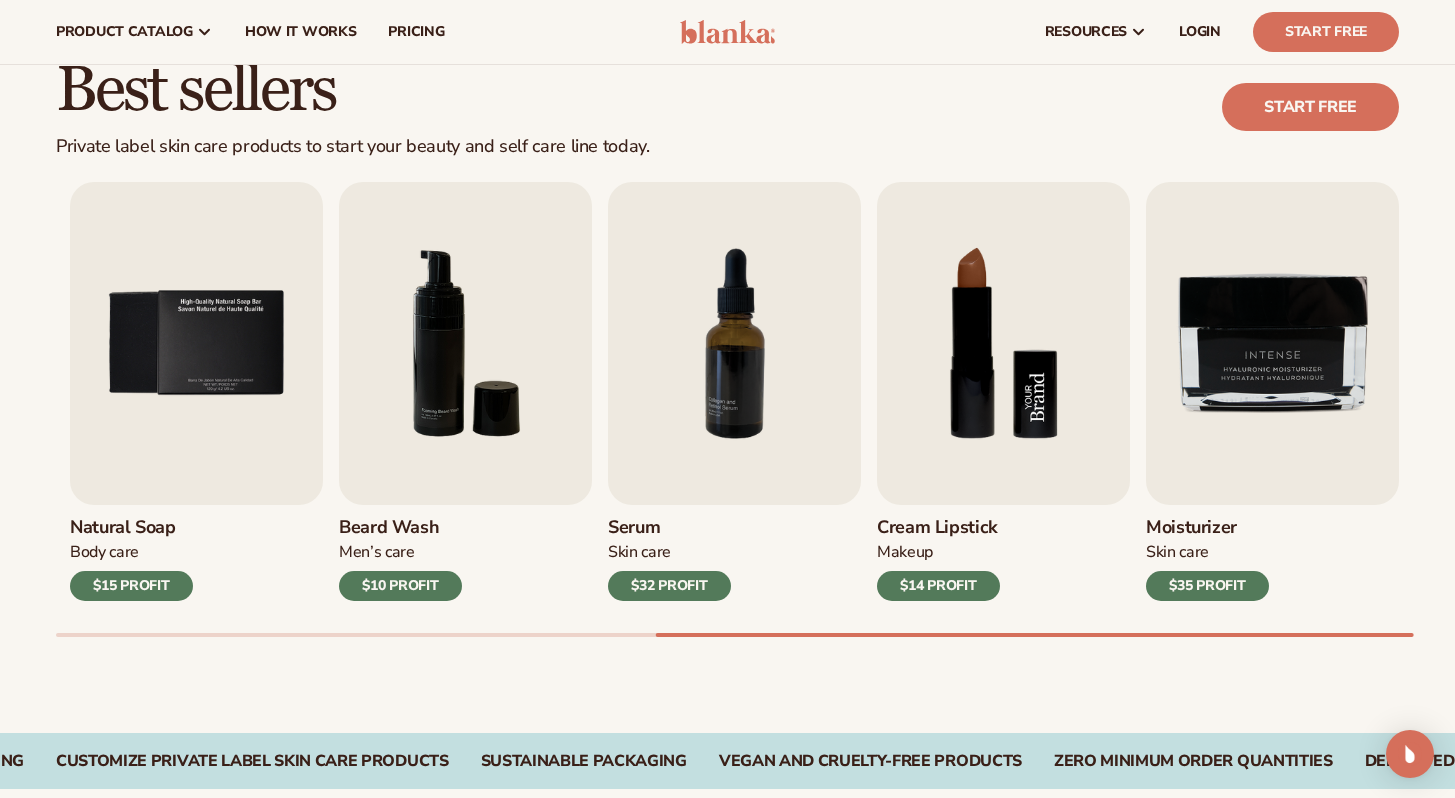 click at bounding box center (1003, 343) 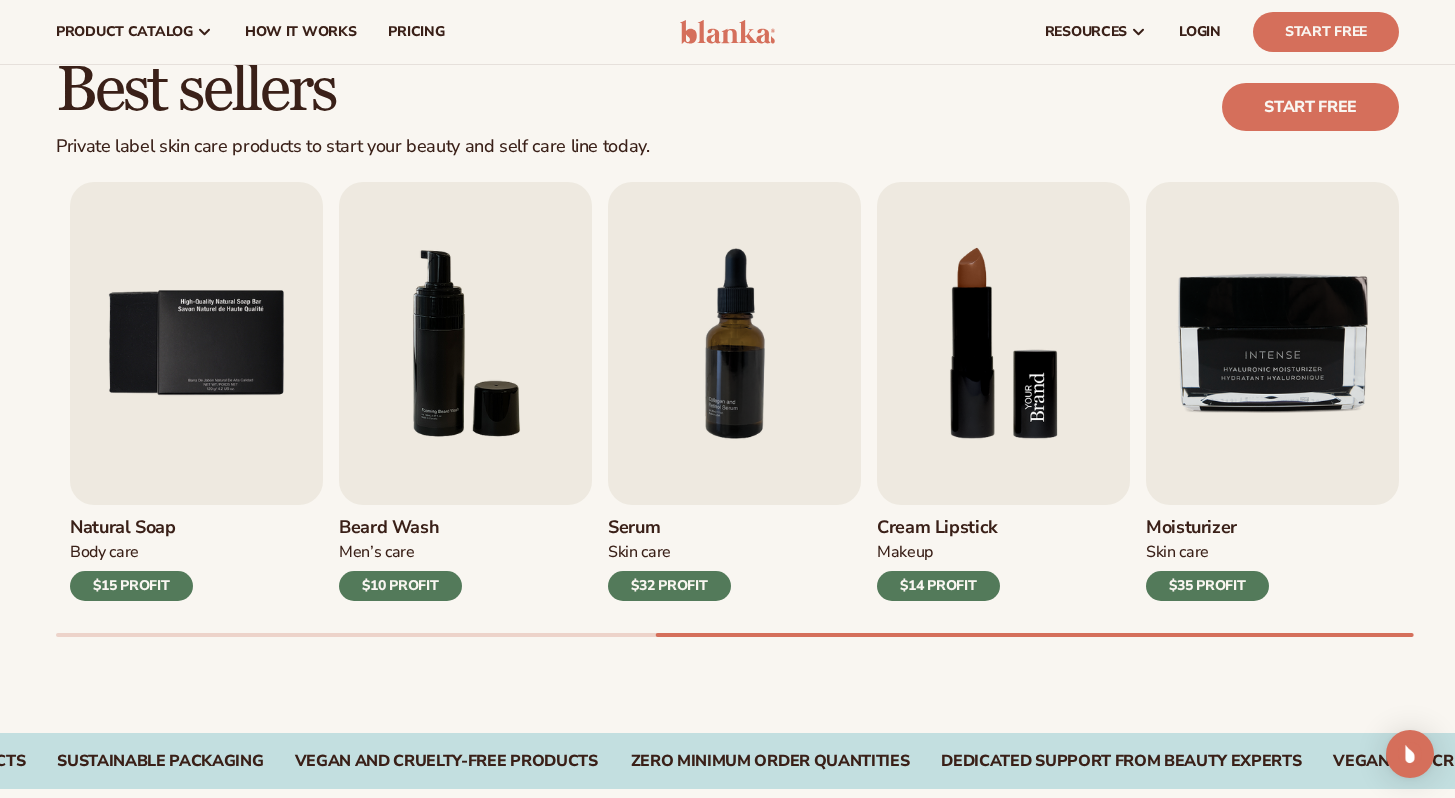 click at bounding box center [1003, 343] 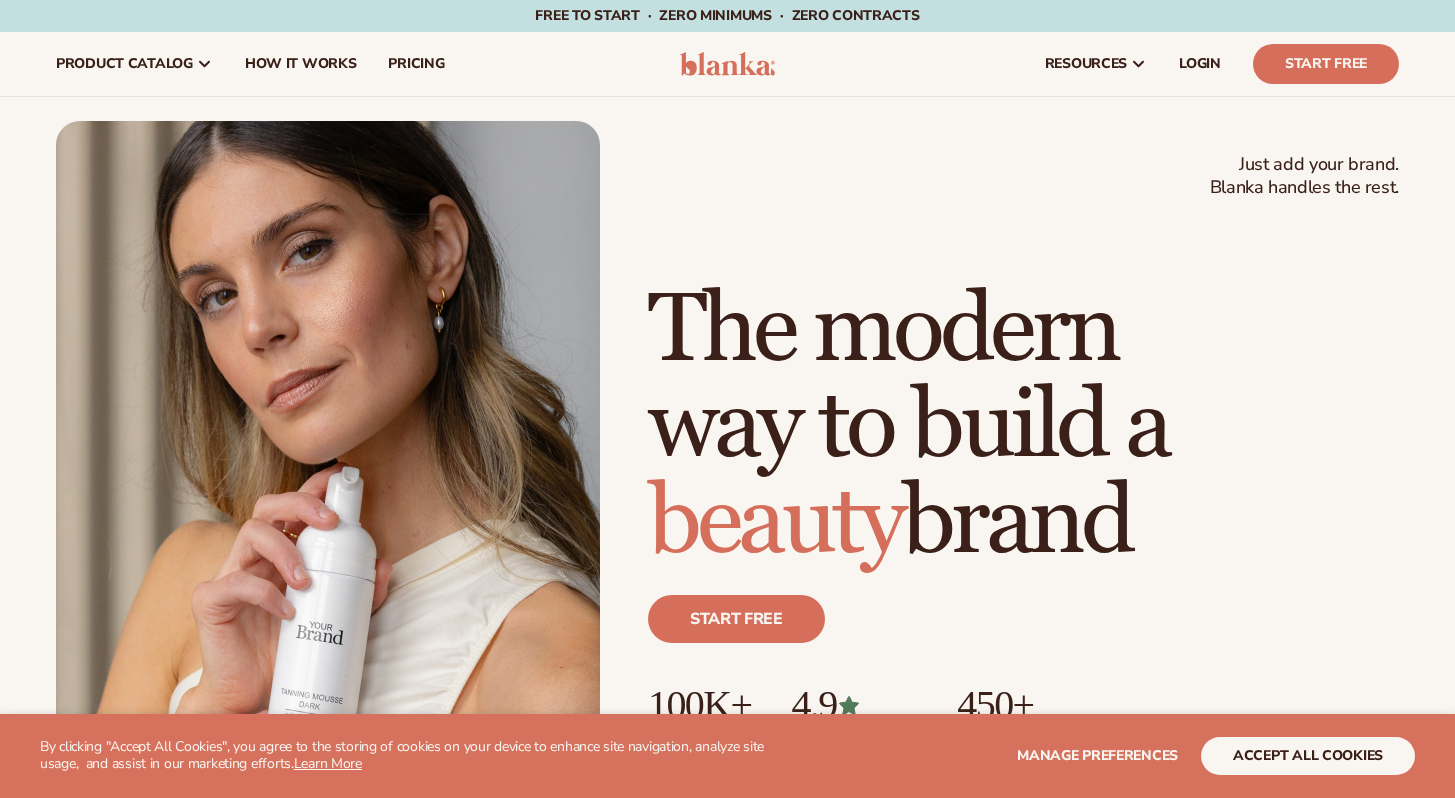scroll, scrollTop: 0, scrollLeft: 0, axis: both 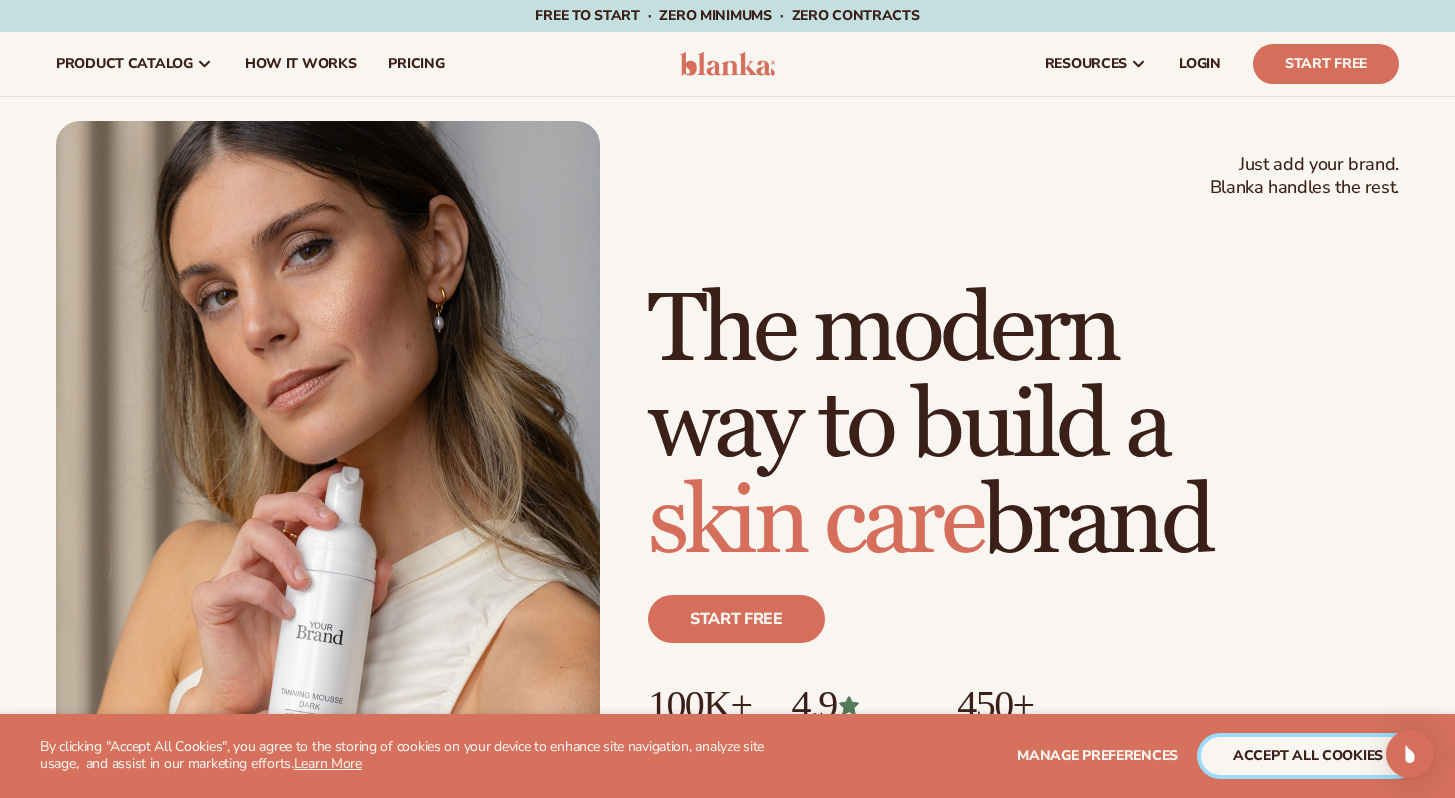 click on "accept all cookies" at bounding box center [1308, 756] 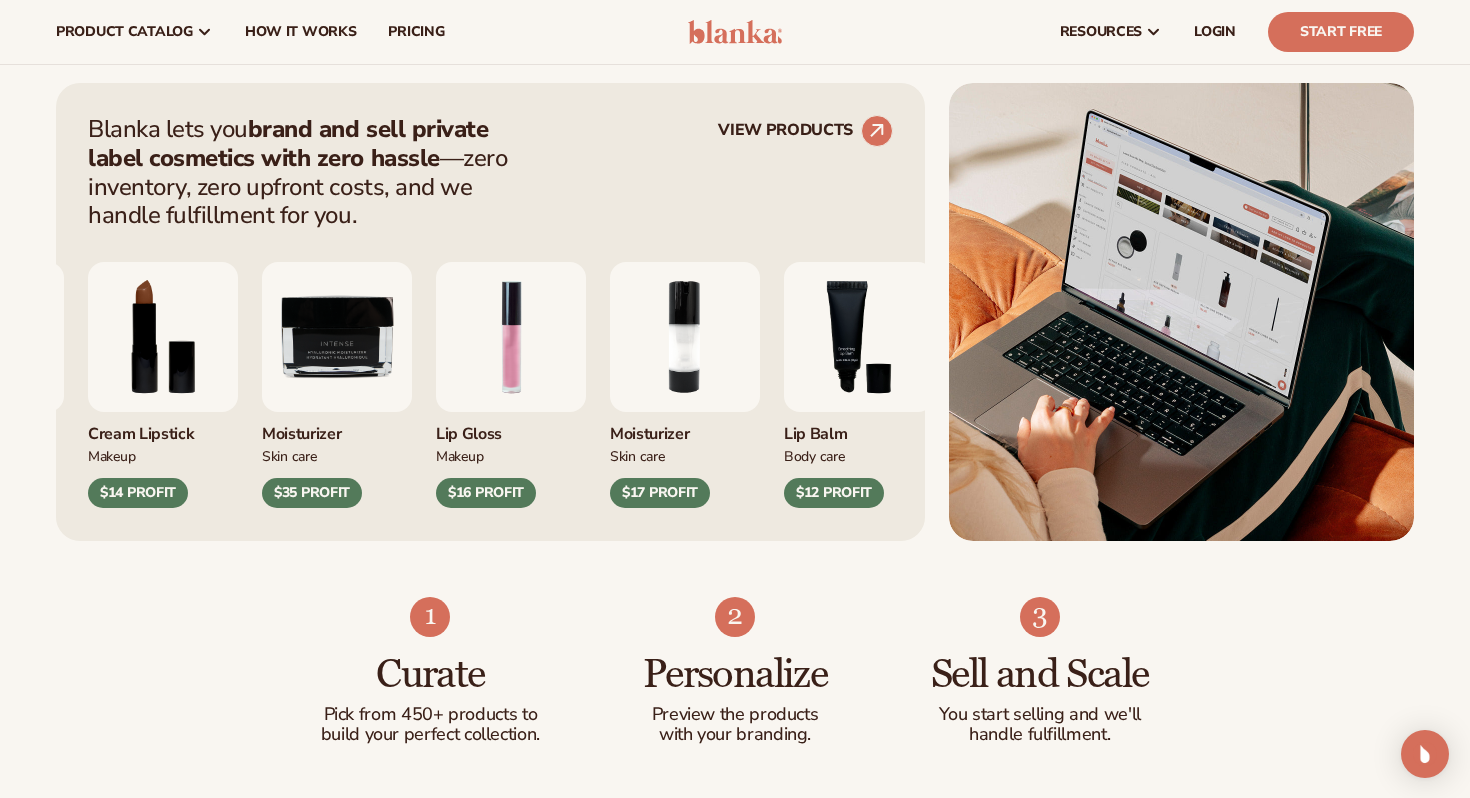 scroll, scrollTop: 726, scrollLeft: 0, axis: vertical 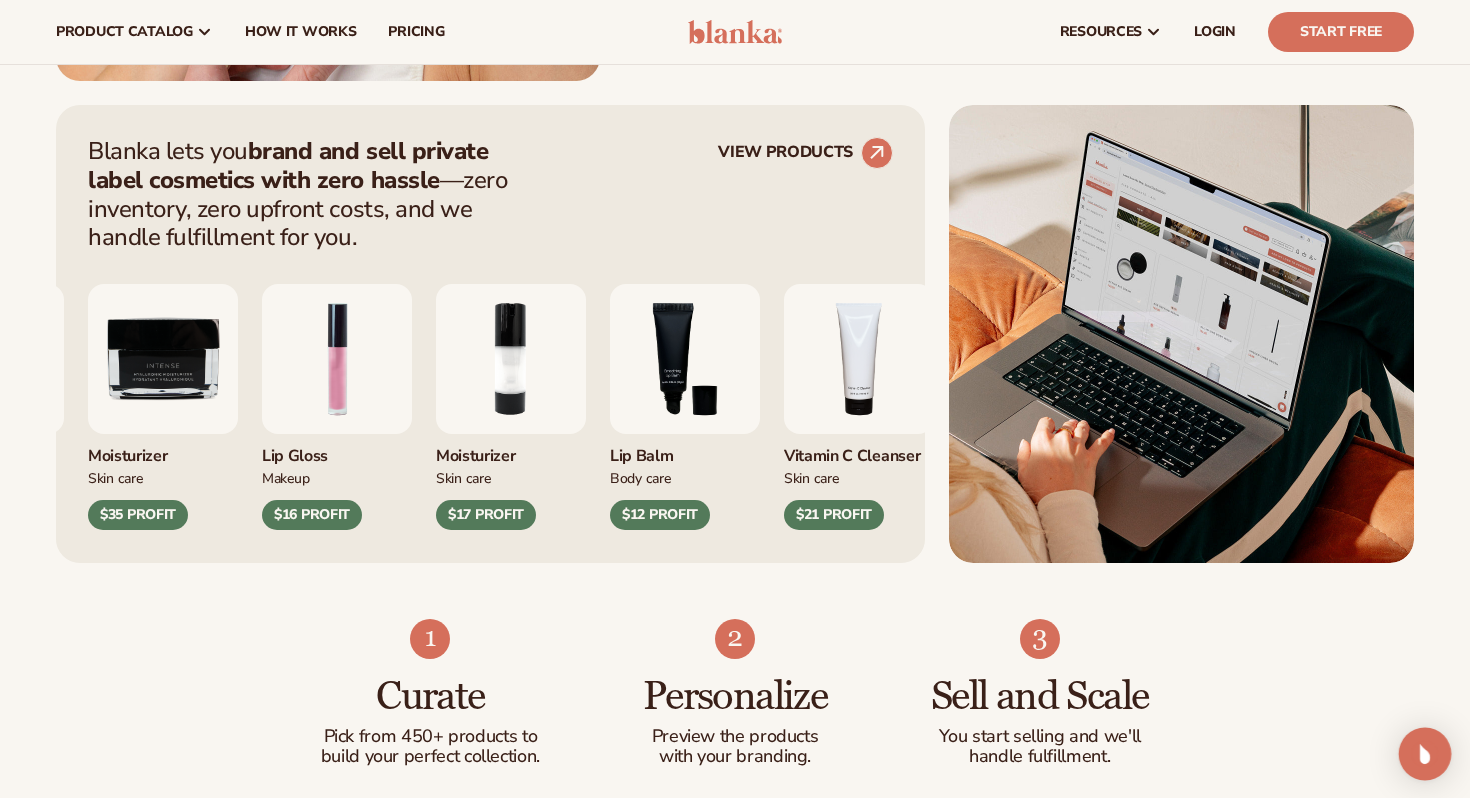 click at bounding box center [1425, 754] 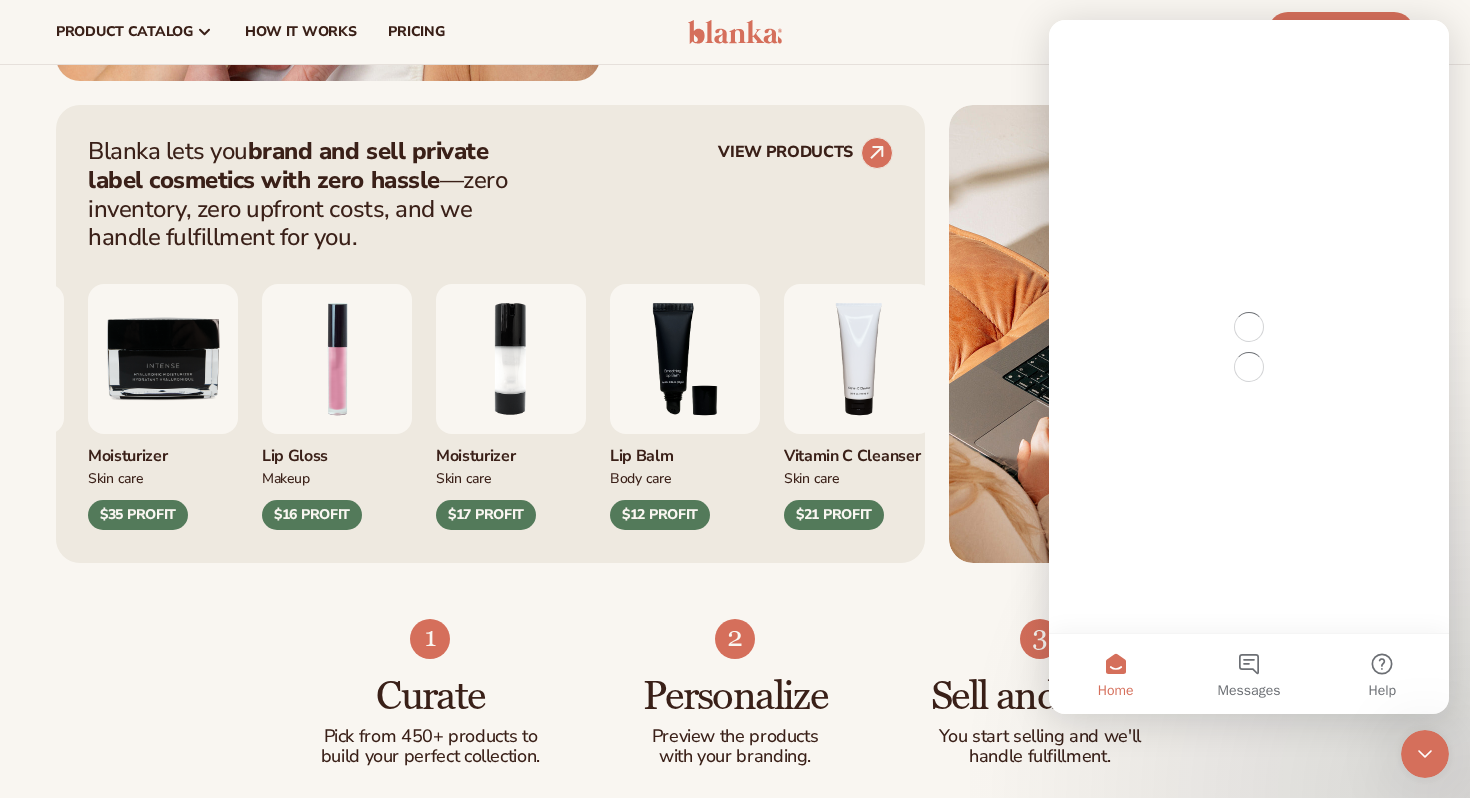 scroll, scrollTop: 0, scrollLeft: 0, axis: both 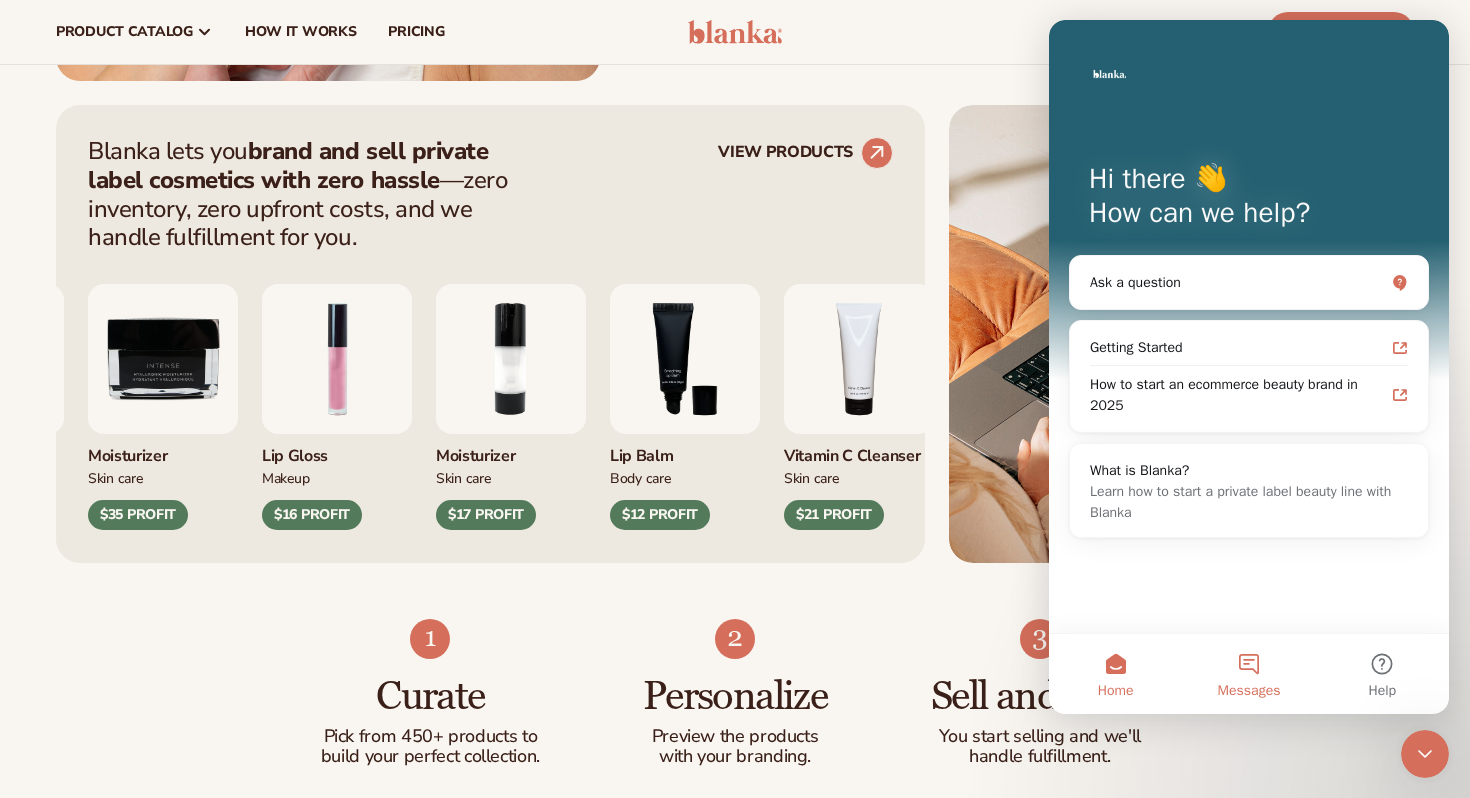 click on "Messages" at bounding box center (1248, 674) 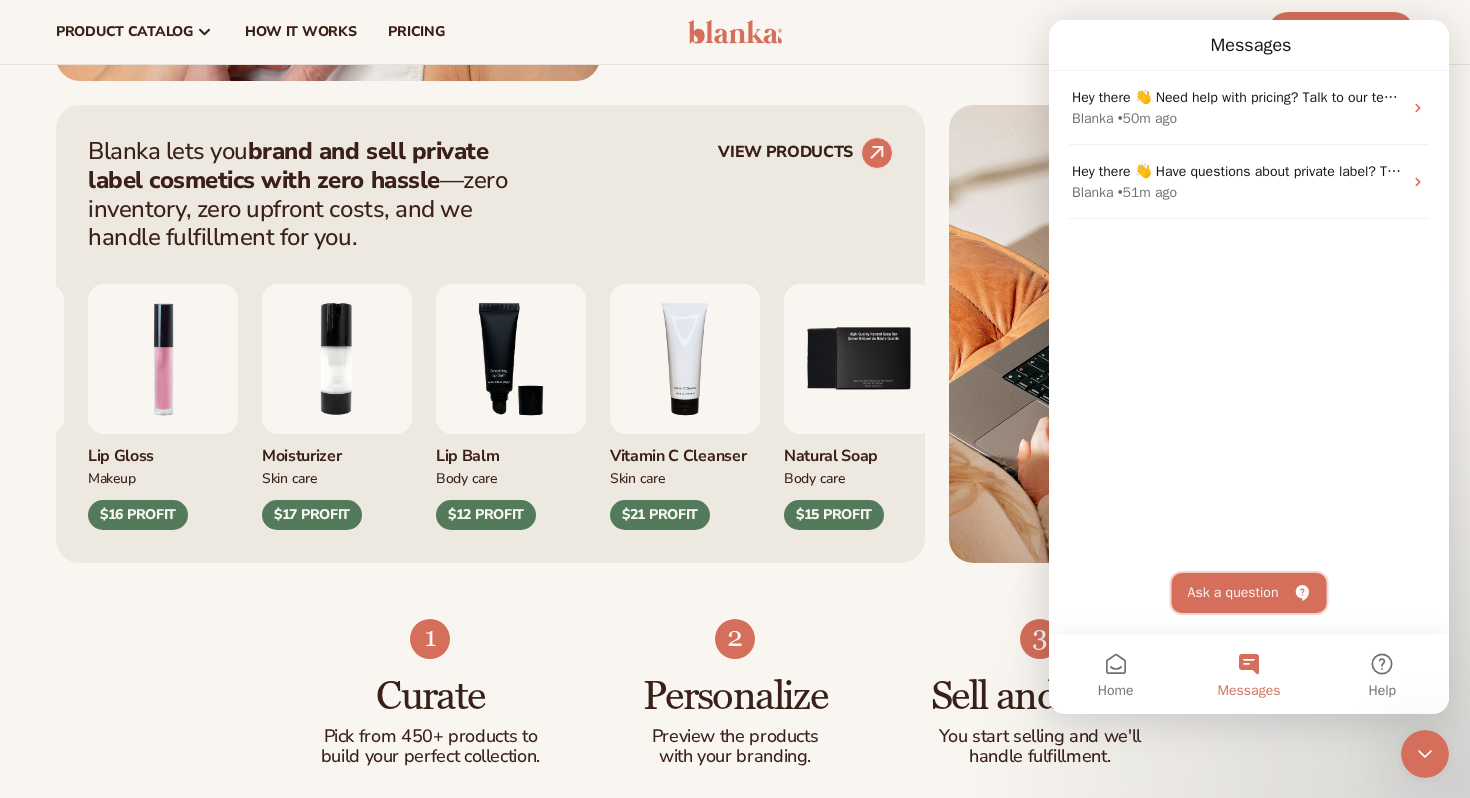 click on "Ask a question" at bounding box center (1249, 593) 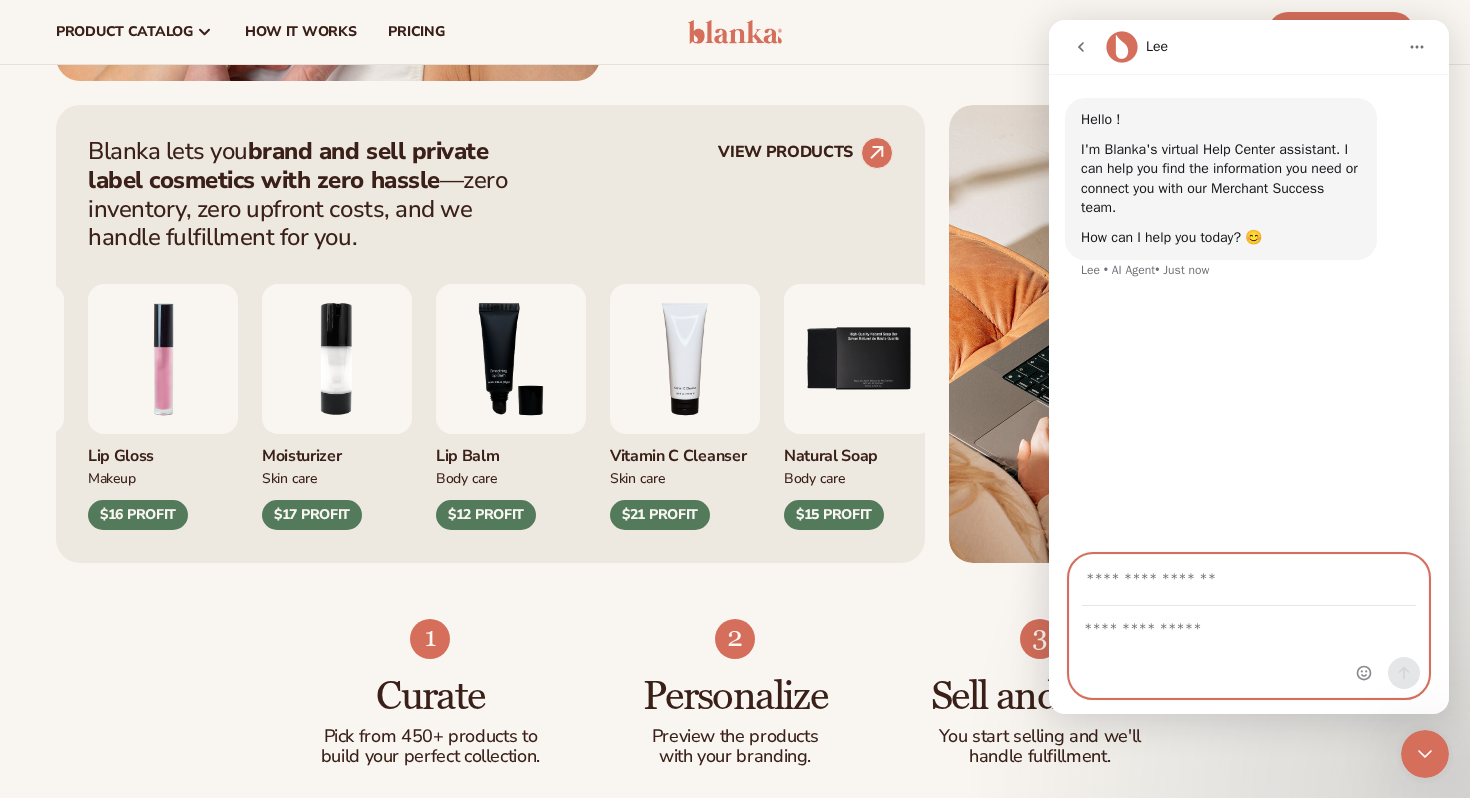 click at bounding box center [1249, 624] 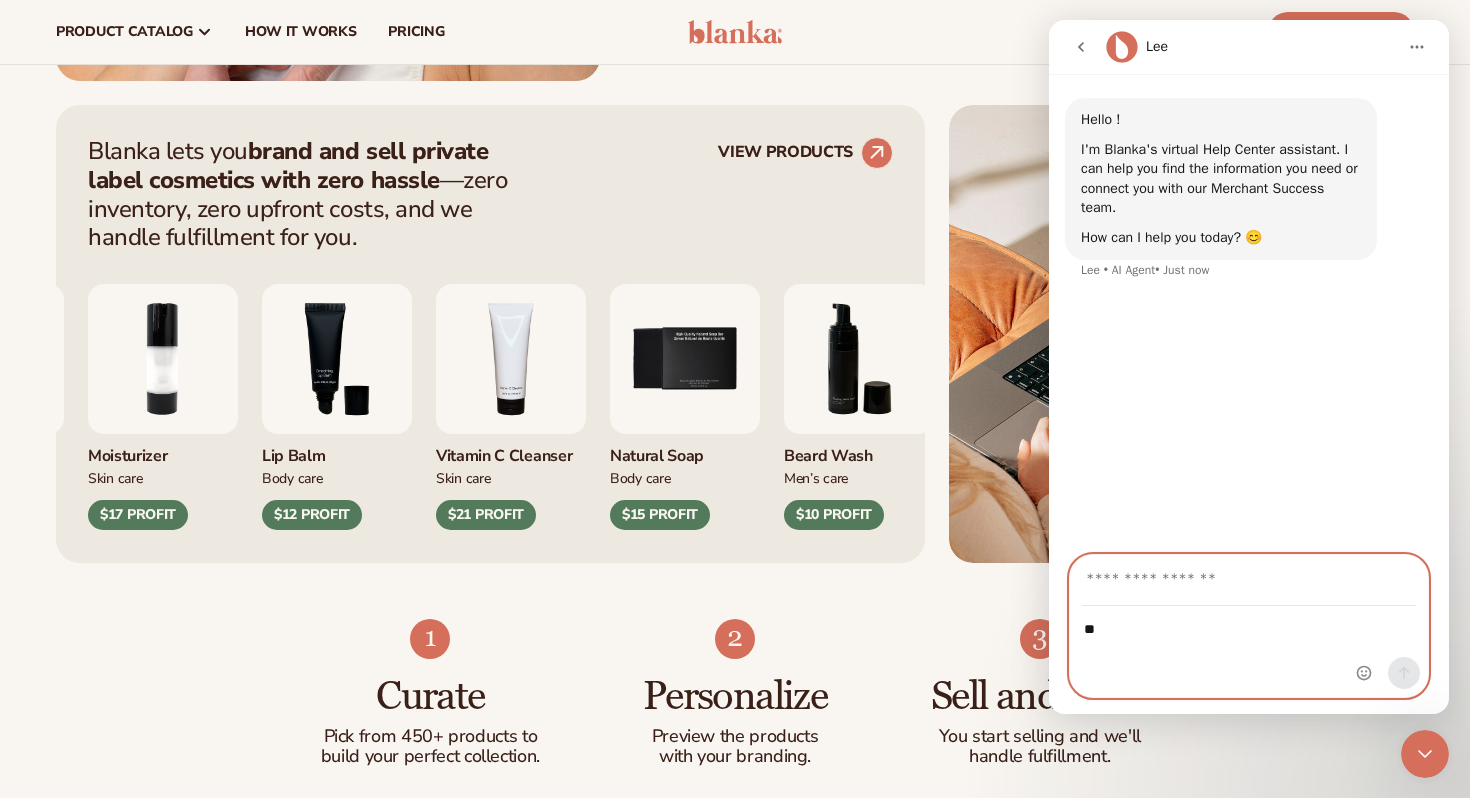 type on "*" 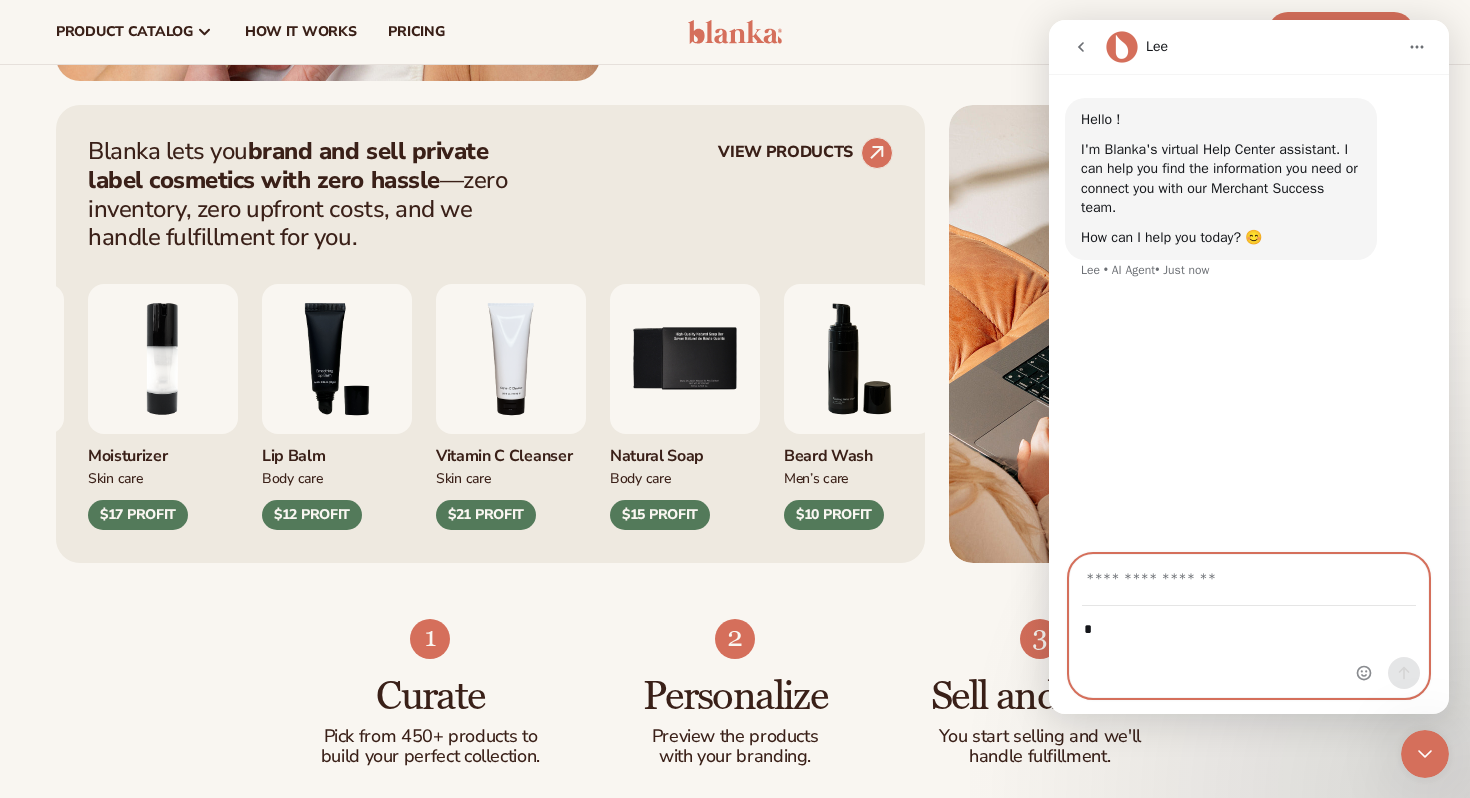 type 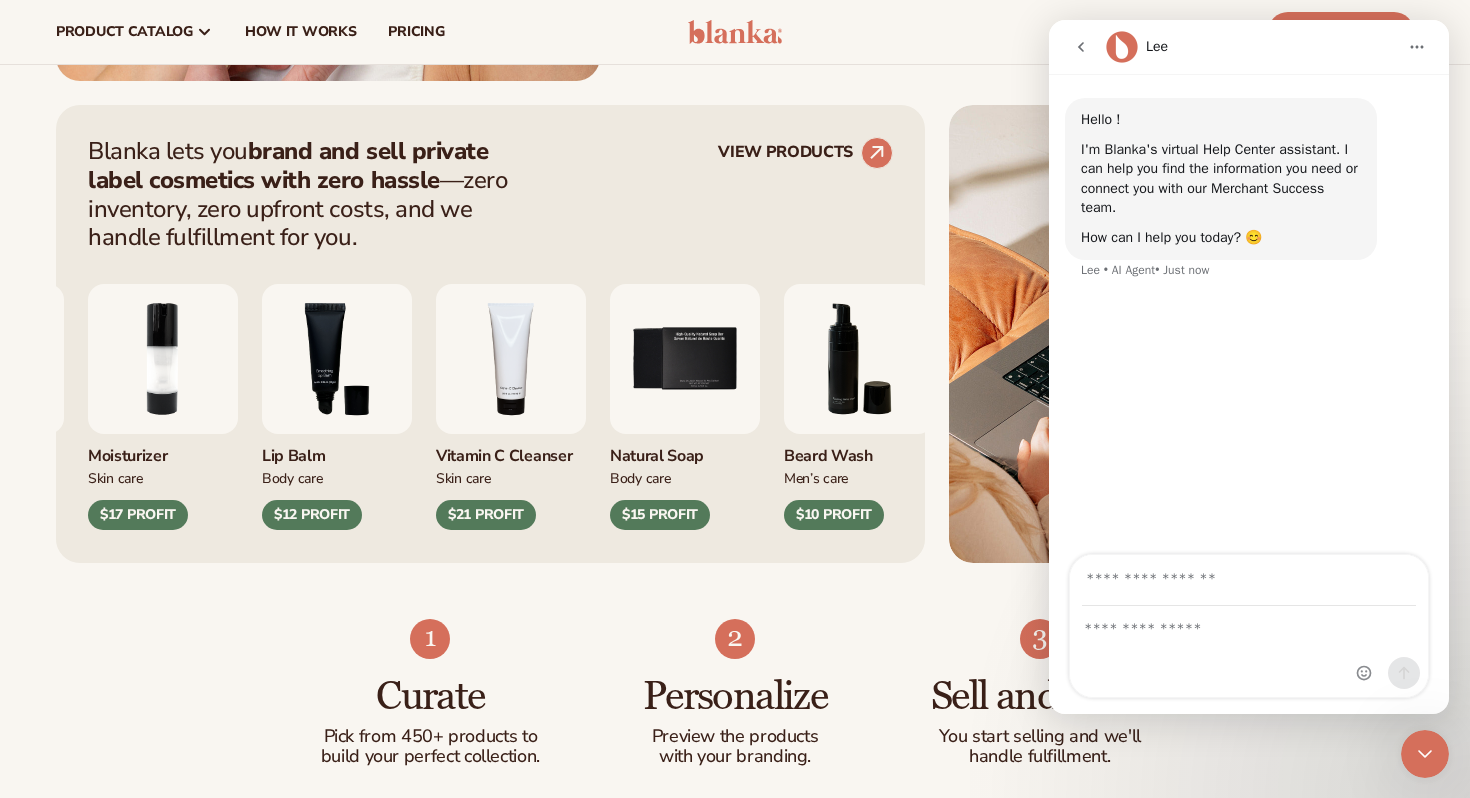 click at bounding box center (1081, 47) 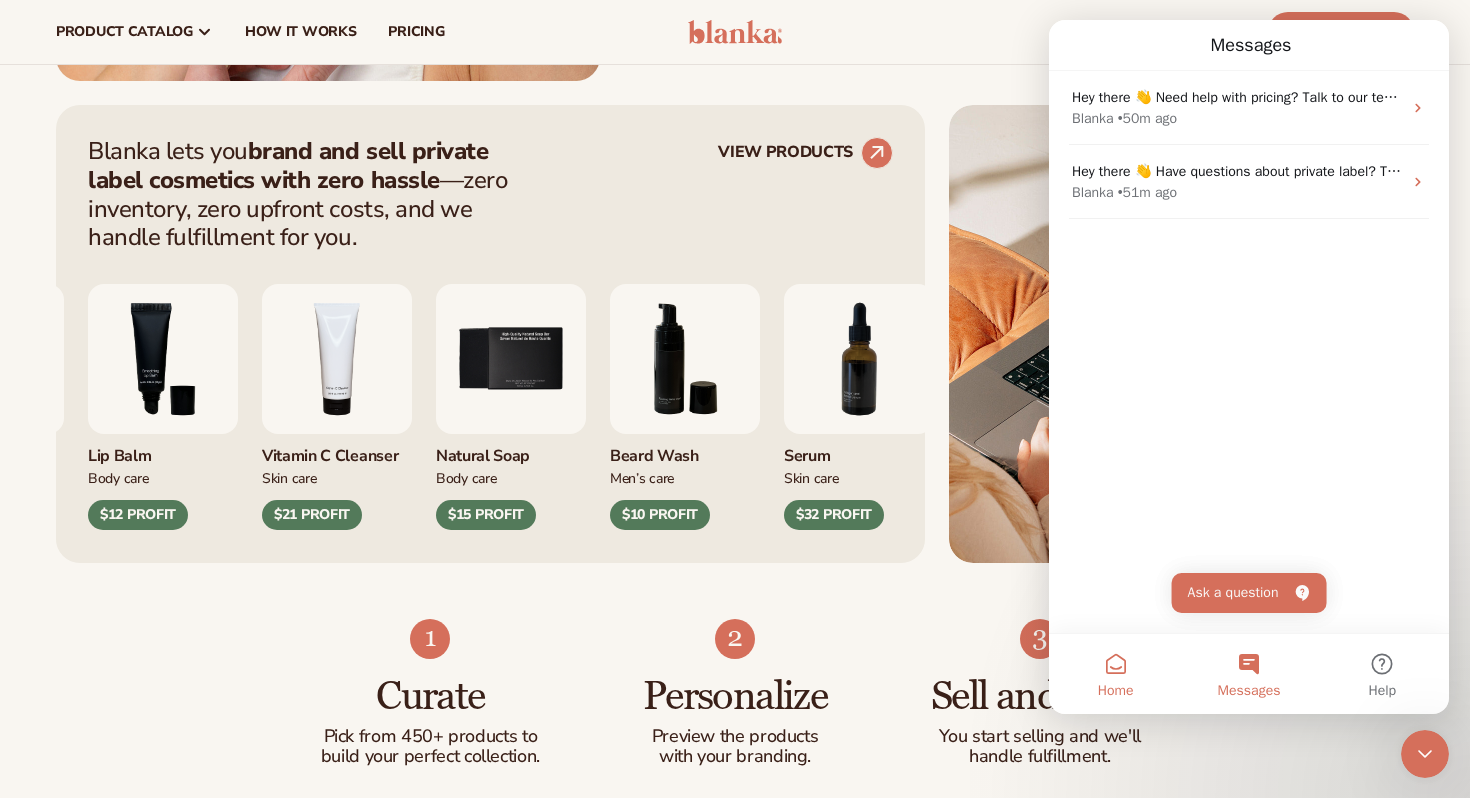 click on "Home" at bounding box center [1115, 674] 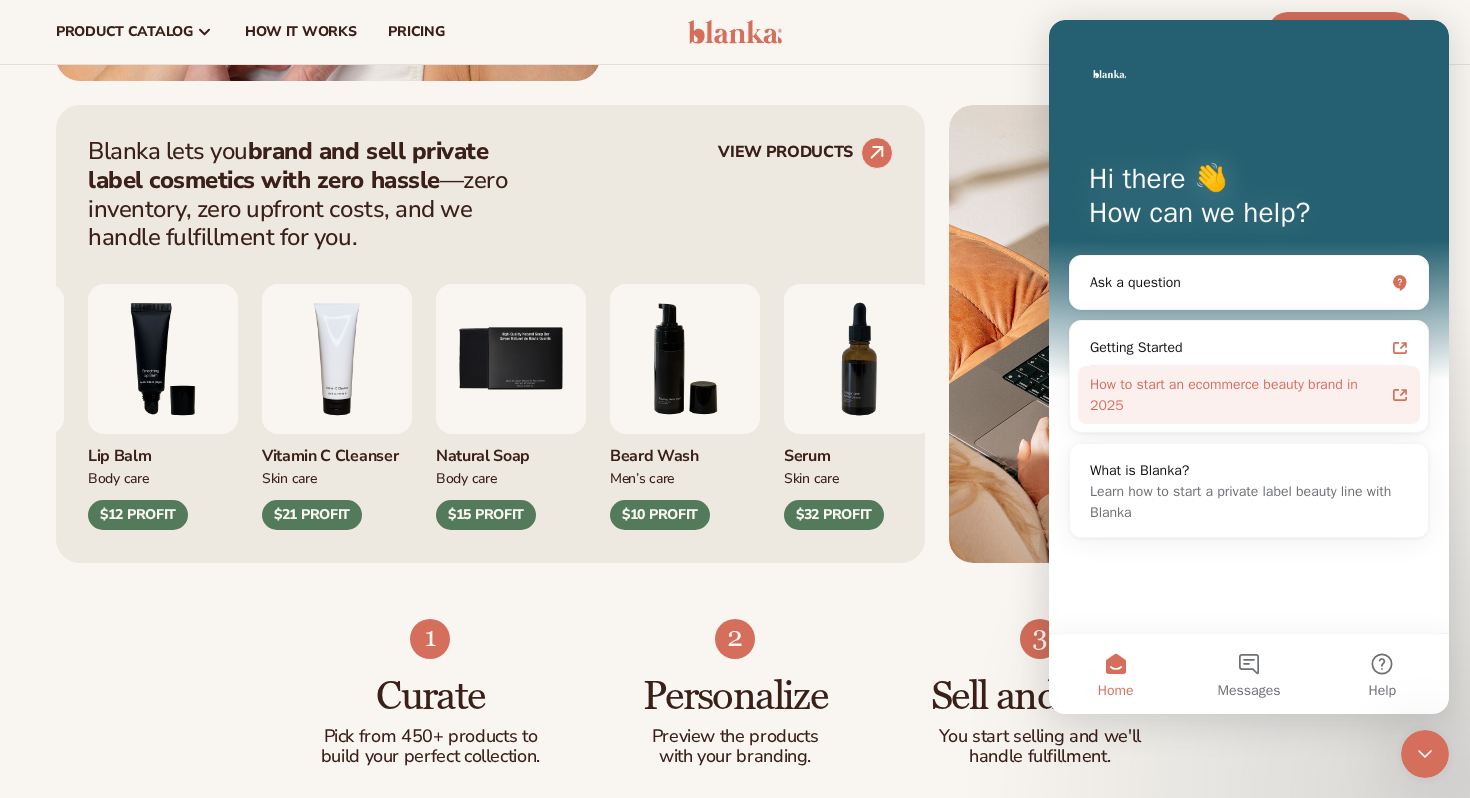 click on "How to start an ecommerce beauty brand in 2025" at bounding box center [1237, 395] 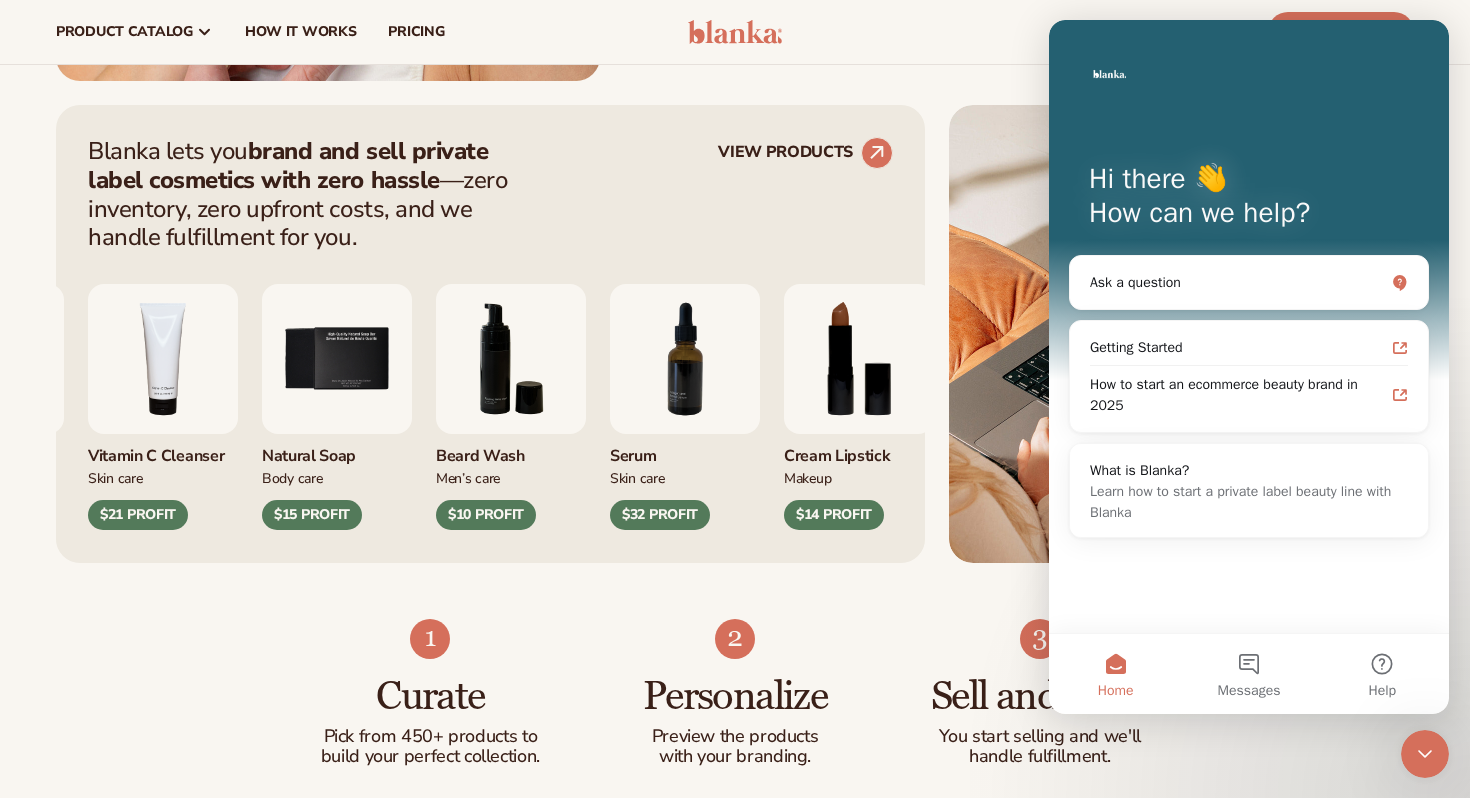 click on "Curate Pick from 450+ products to build your perfect collection.
Personalize Preview the products with your branding.
Sell and Scale You start selling and we'll handle fulfillment." at bounding box center [735, 713] 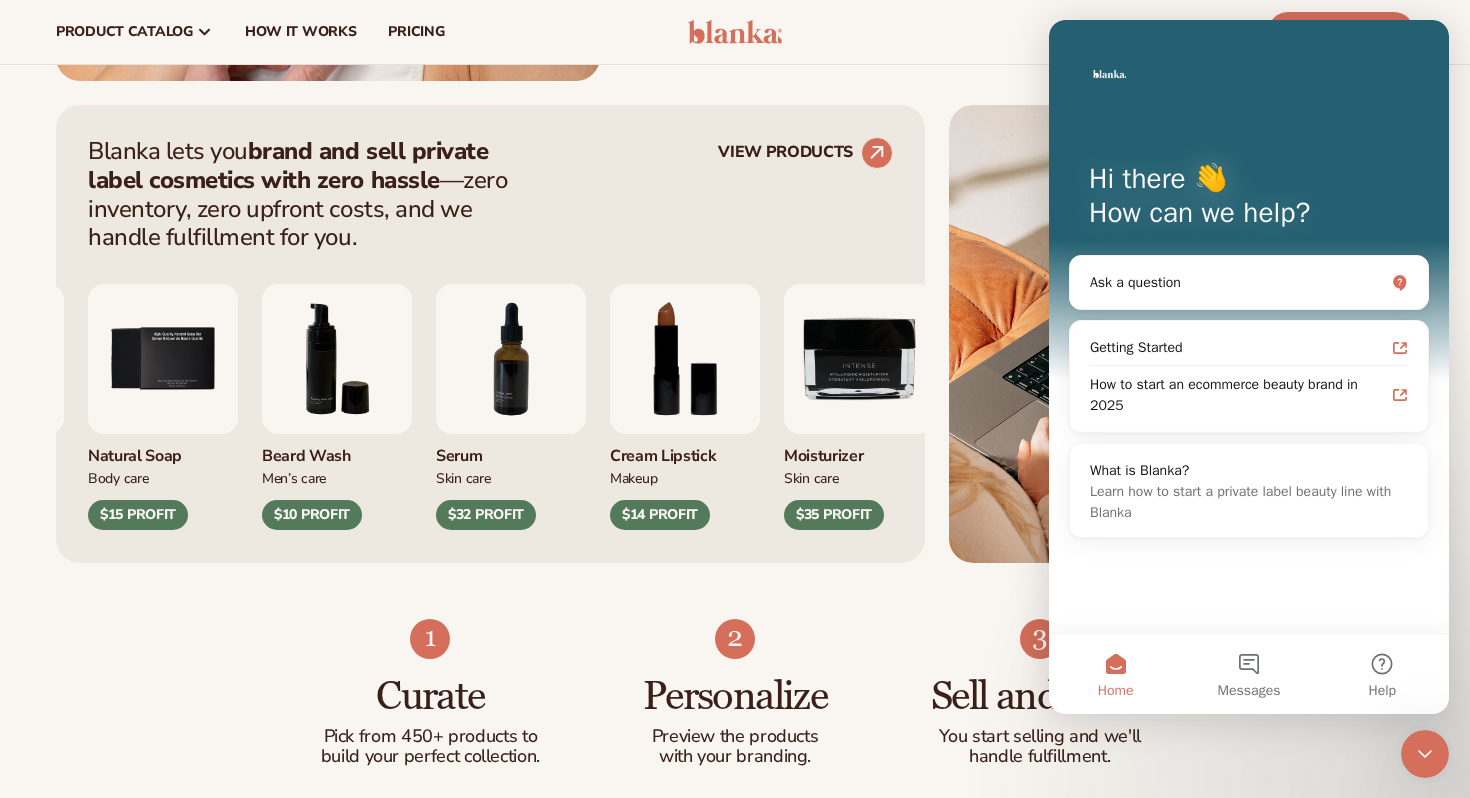 click 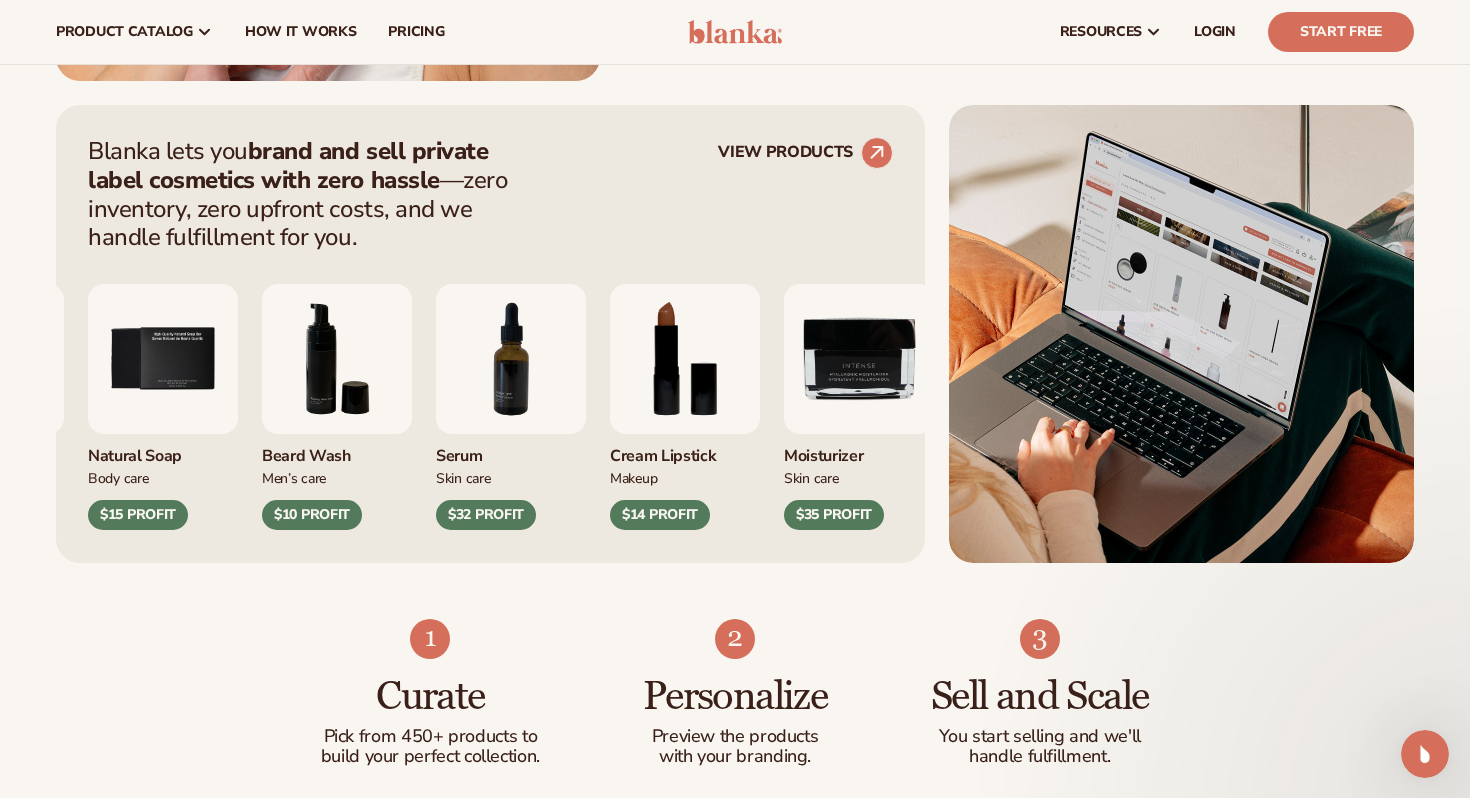scroll, scrollTop: 0, scrollLeft: 0, axis: both 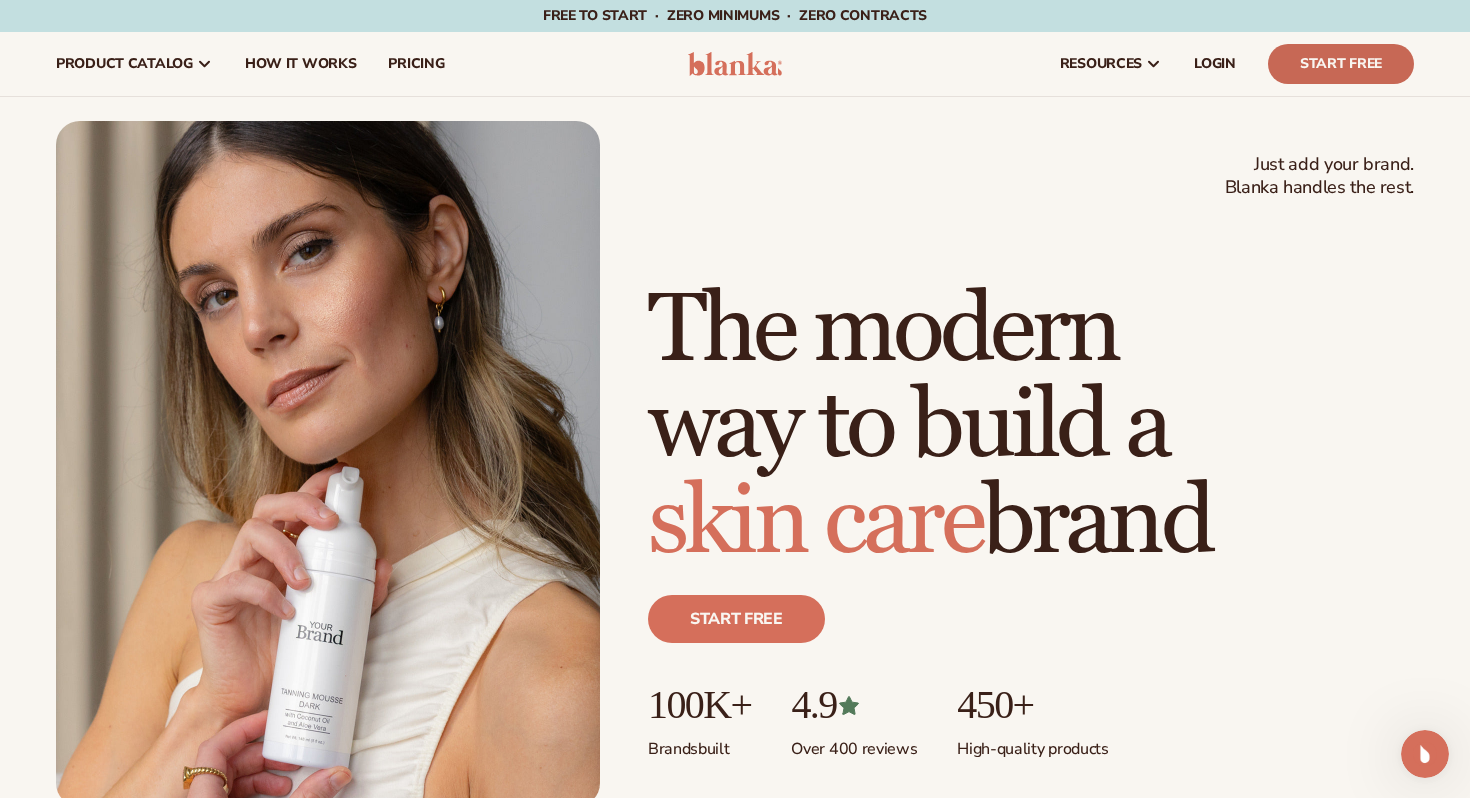 click on "Start Free" at bounding box center [1341, 64] 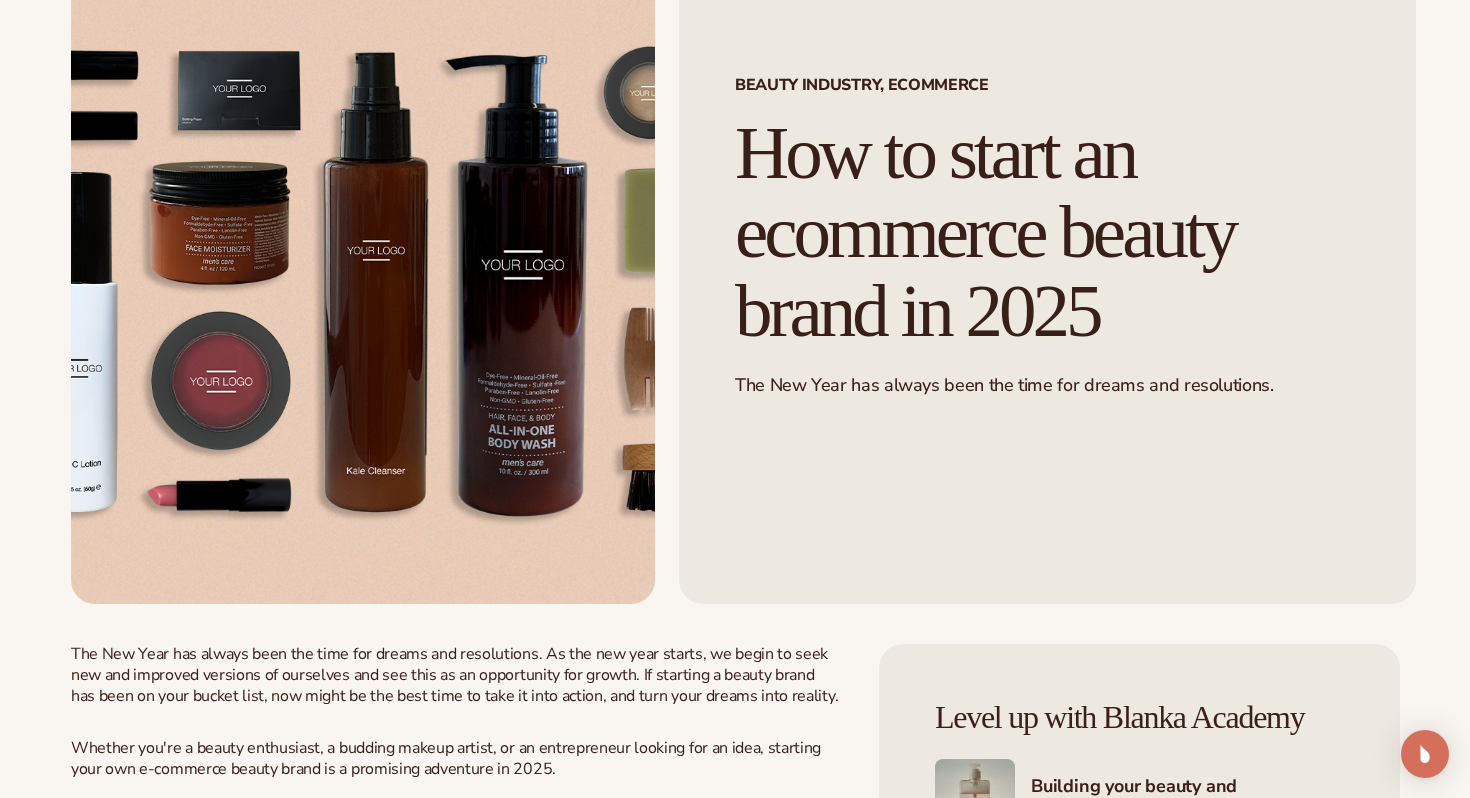 scroll, scrollTop: 684, scrollLeft: 0, axis: vertical 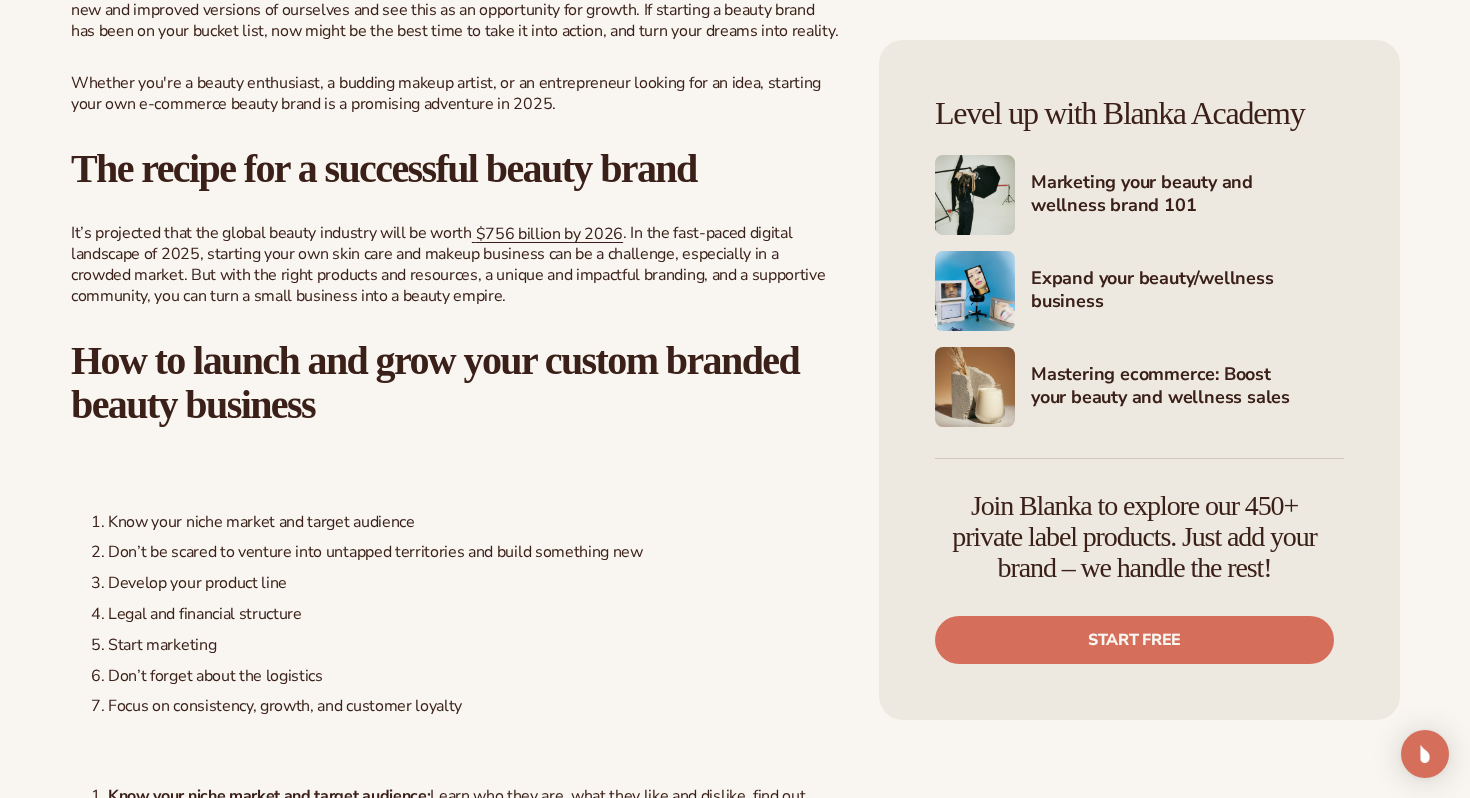 click at bounding box center (975, 195) 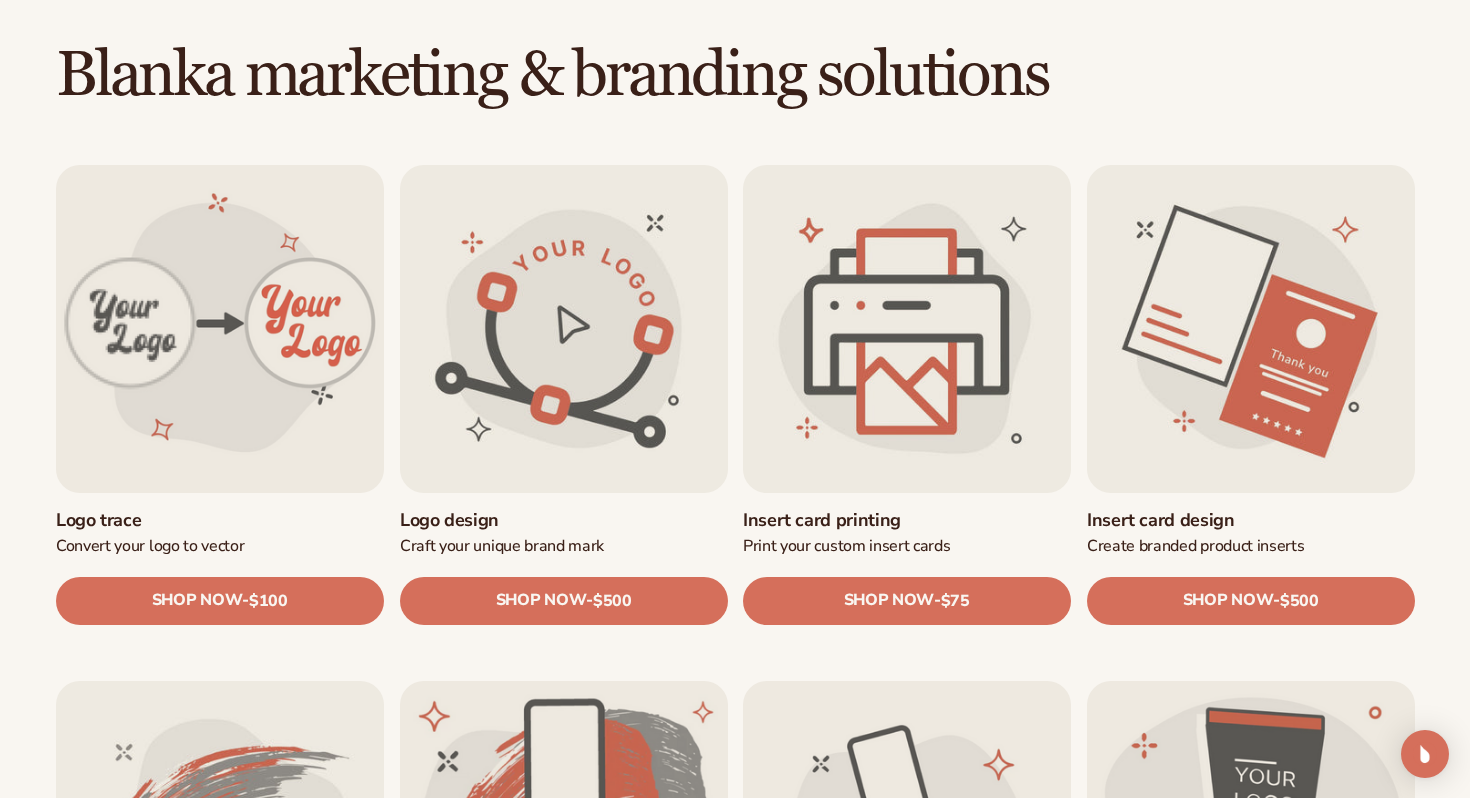scroll, scrollTop: 554, scrollLeft: 0, axis: vertical 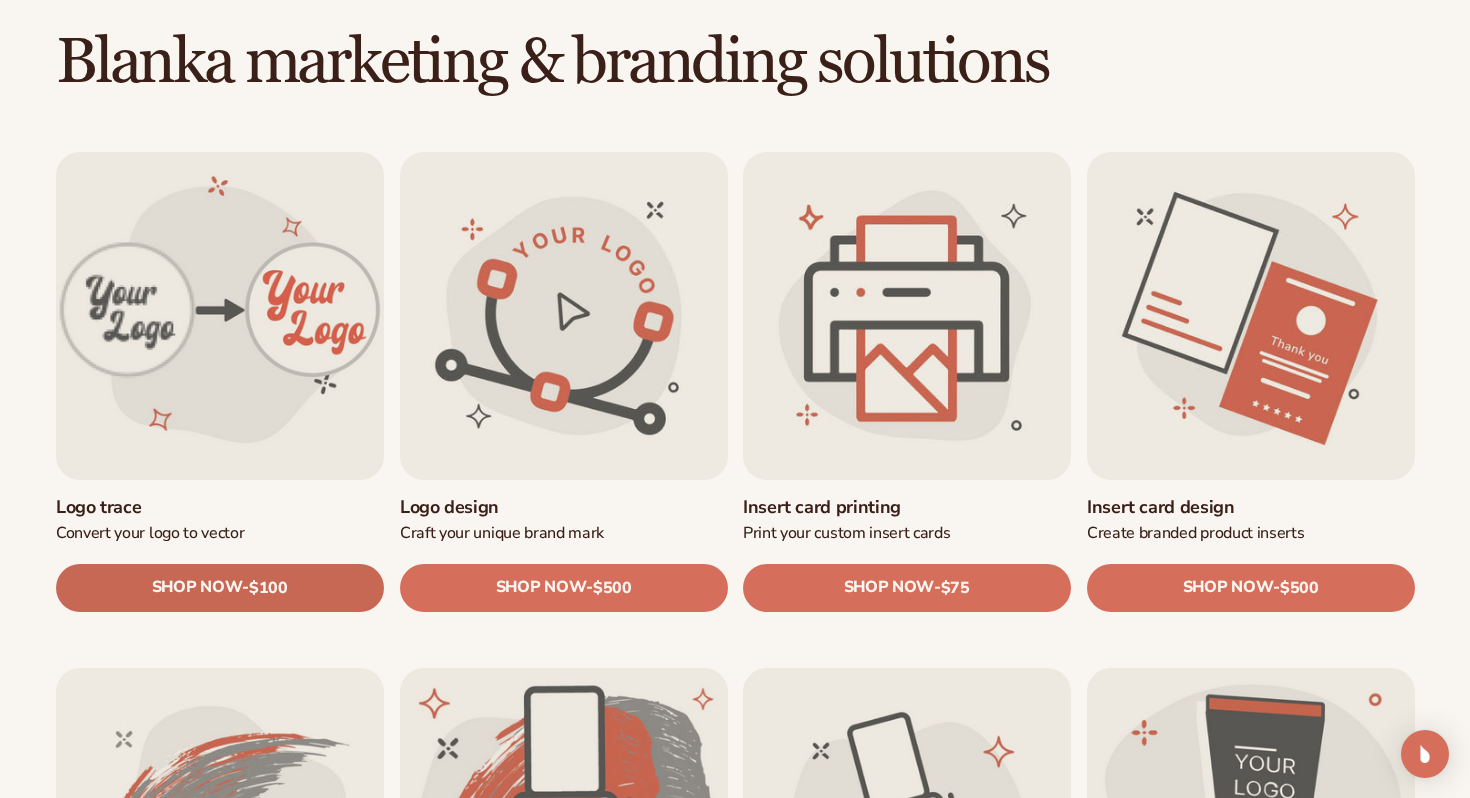 click on "SHOP NOW
-
Regular price
$100
Sale price
$100
Regular price
Unit price
/
per" at bounding box center (220, 588) 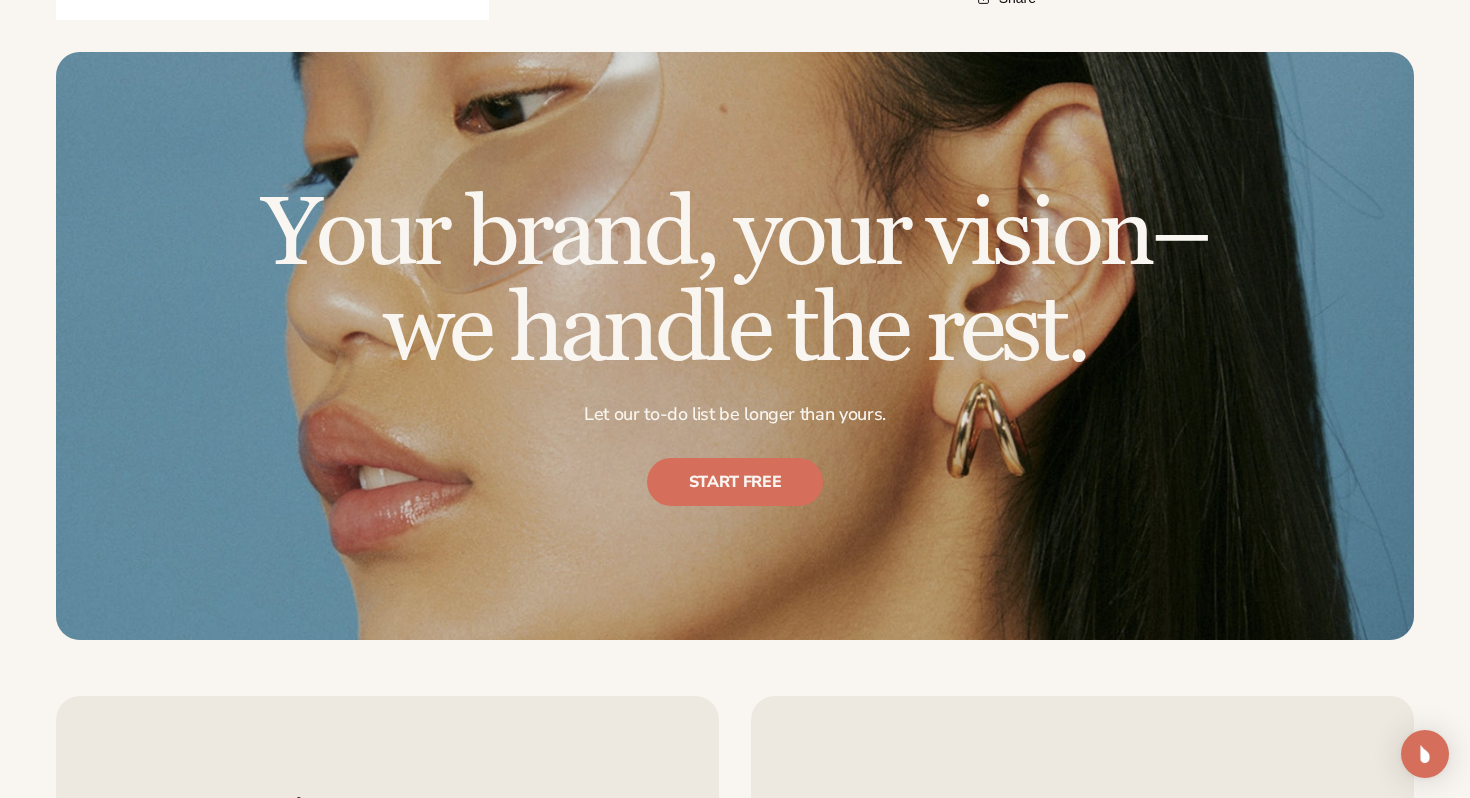 scroll, scrollTop: 1220, scrollLeft: 0, axis: vertical 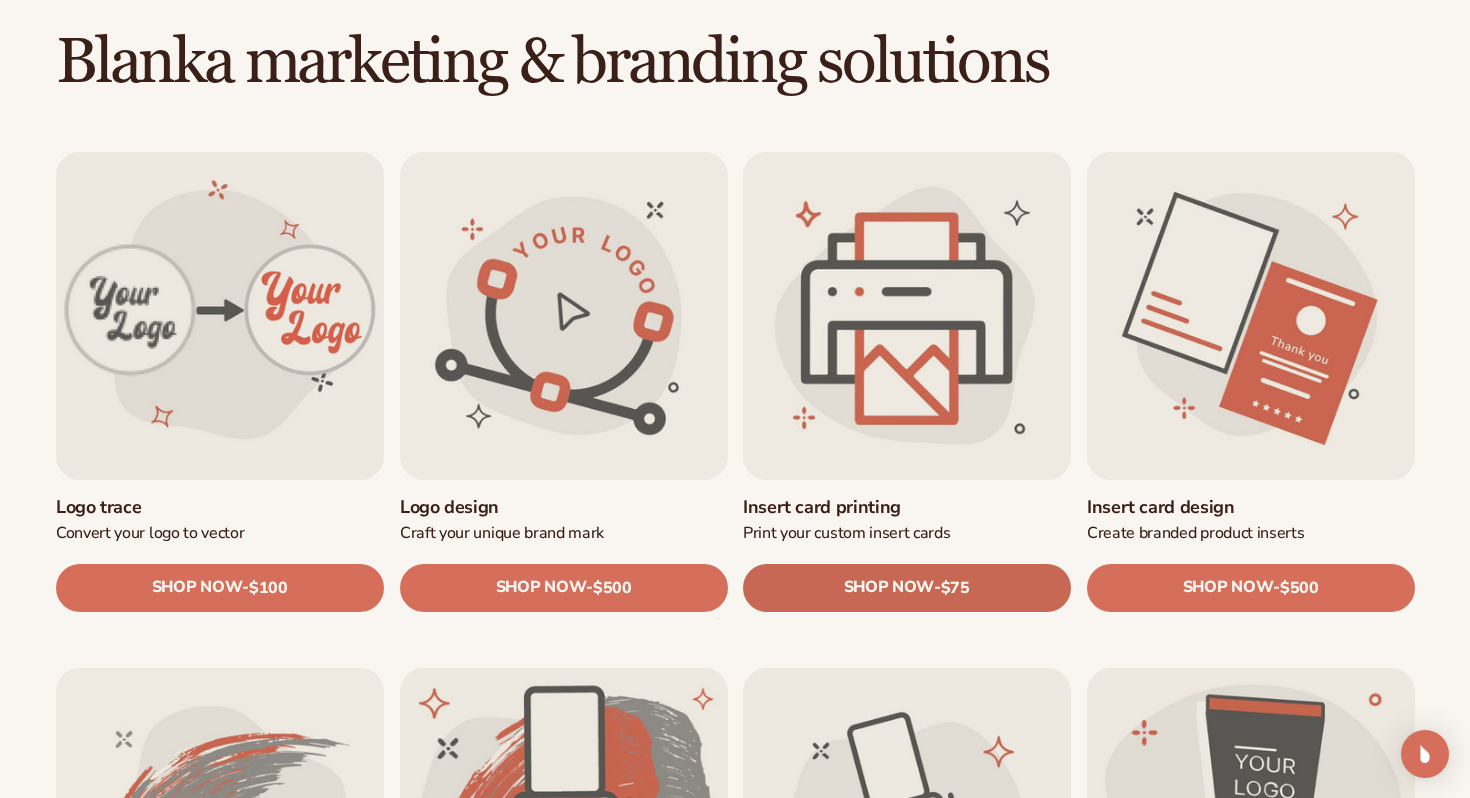 click on "SHOP NOW" at bounding box center [889, 587] 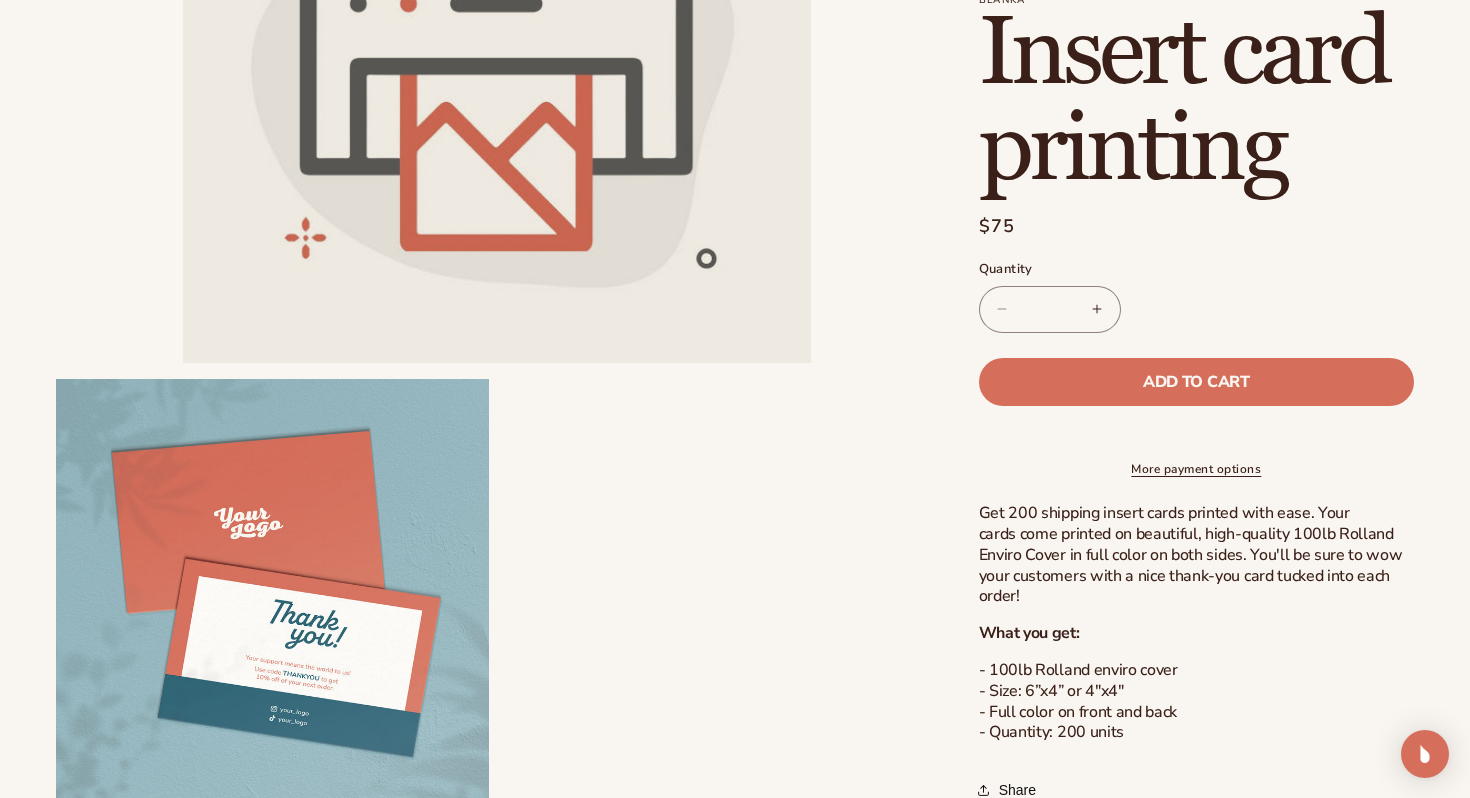 scroll, scrollTop: 430, scrollLeft: 0, axis: vertical 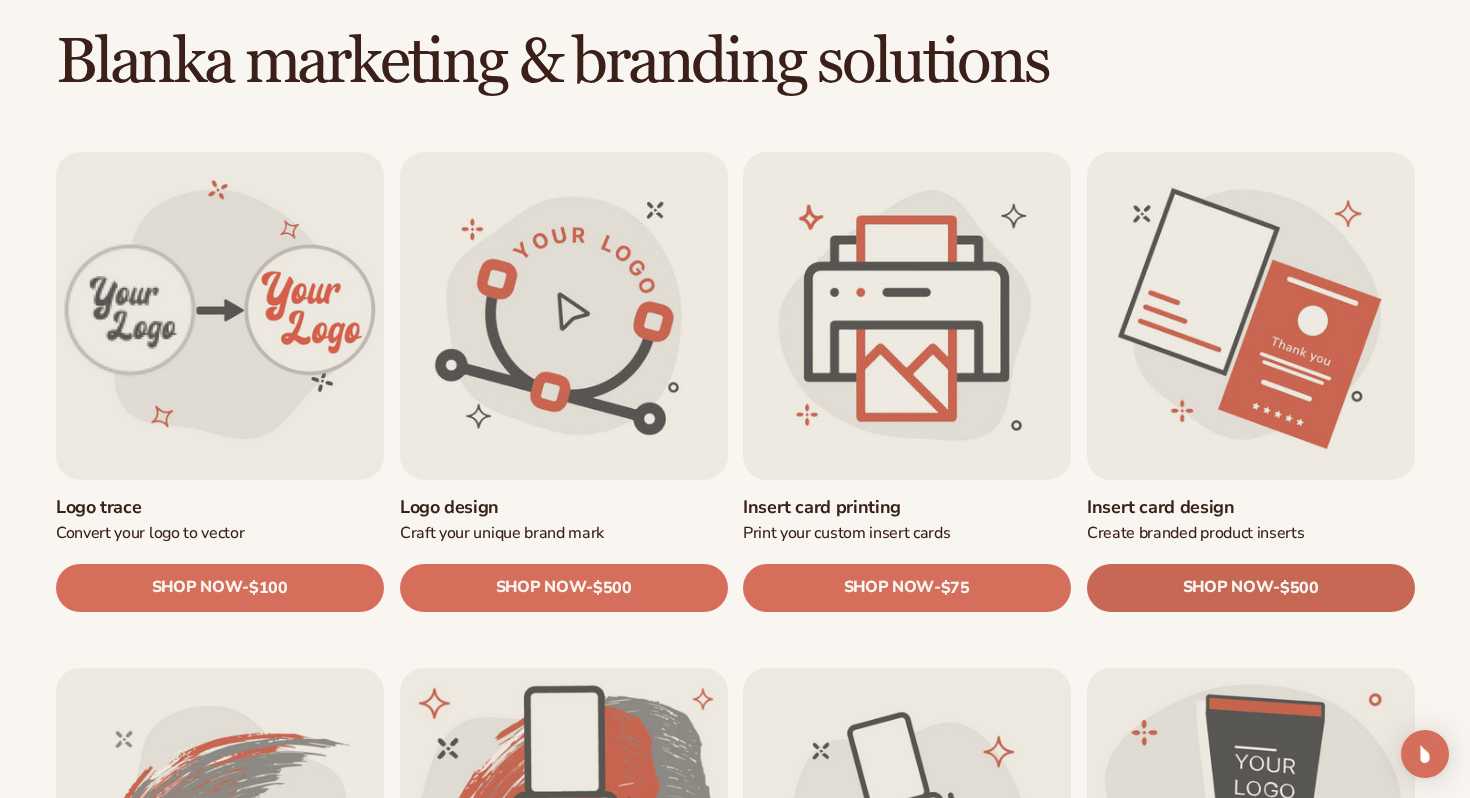 click on "SHOP NOW
-
Regular price
$500
Sale price
$500
Regular price
Unit price
/
per" at bounding box center (1251, 588) 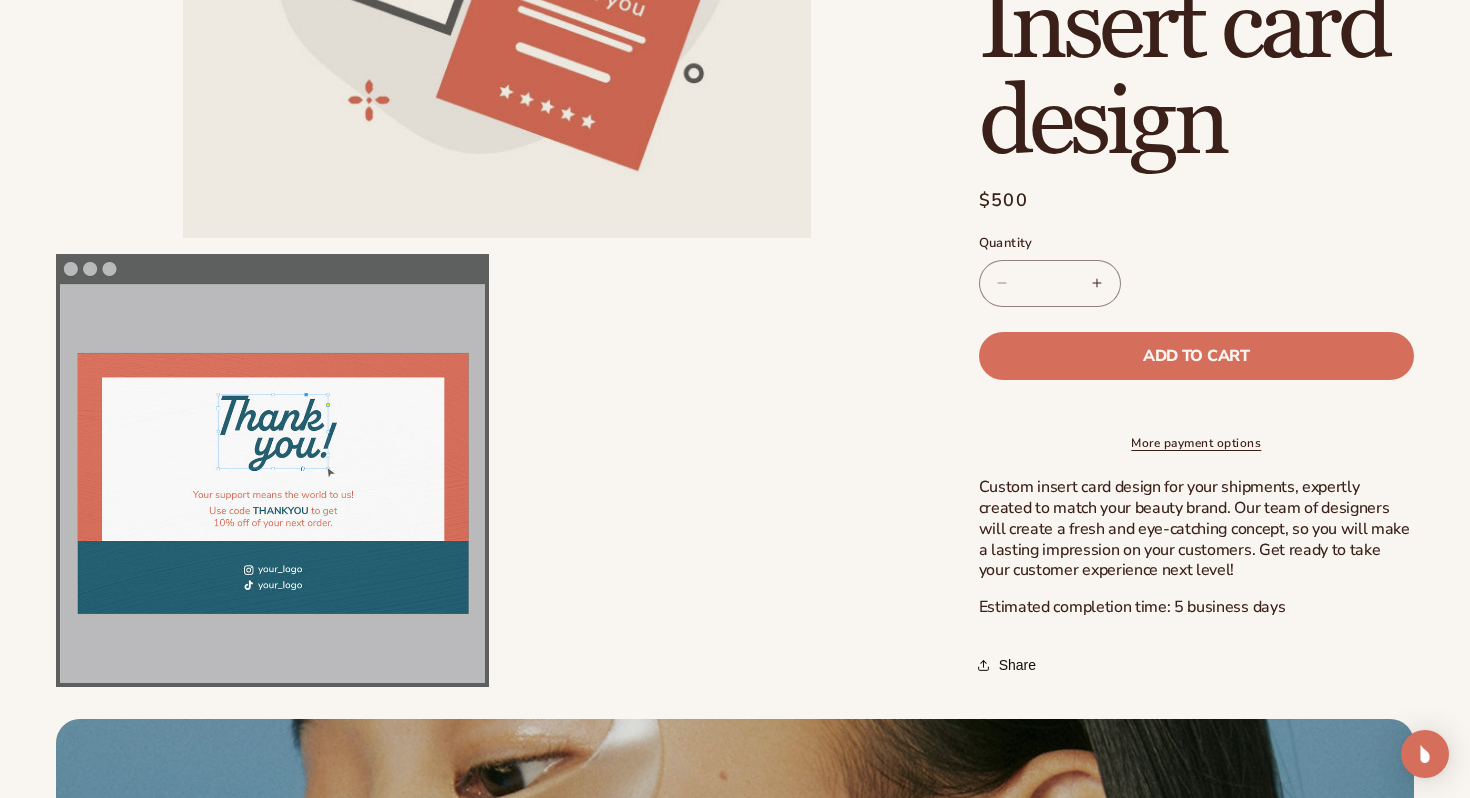 scroll, scrollTop: 554, scrollLeft: 0, axis: vertical 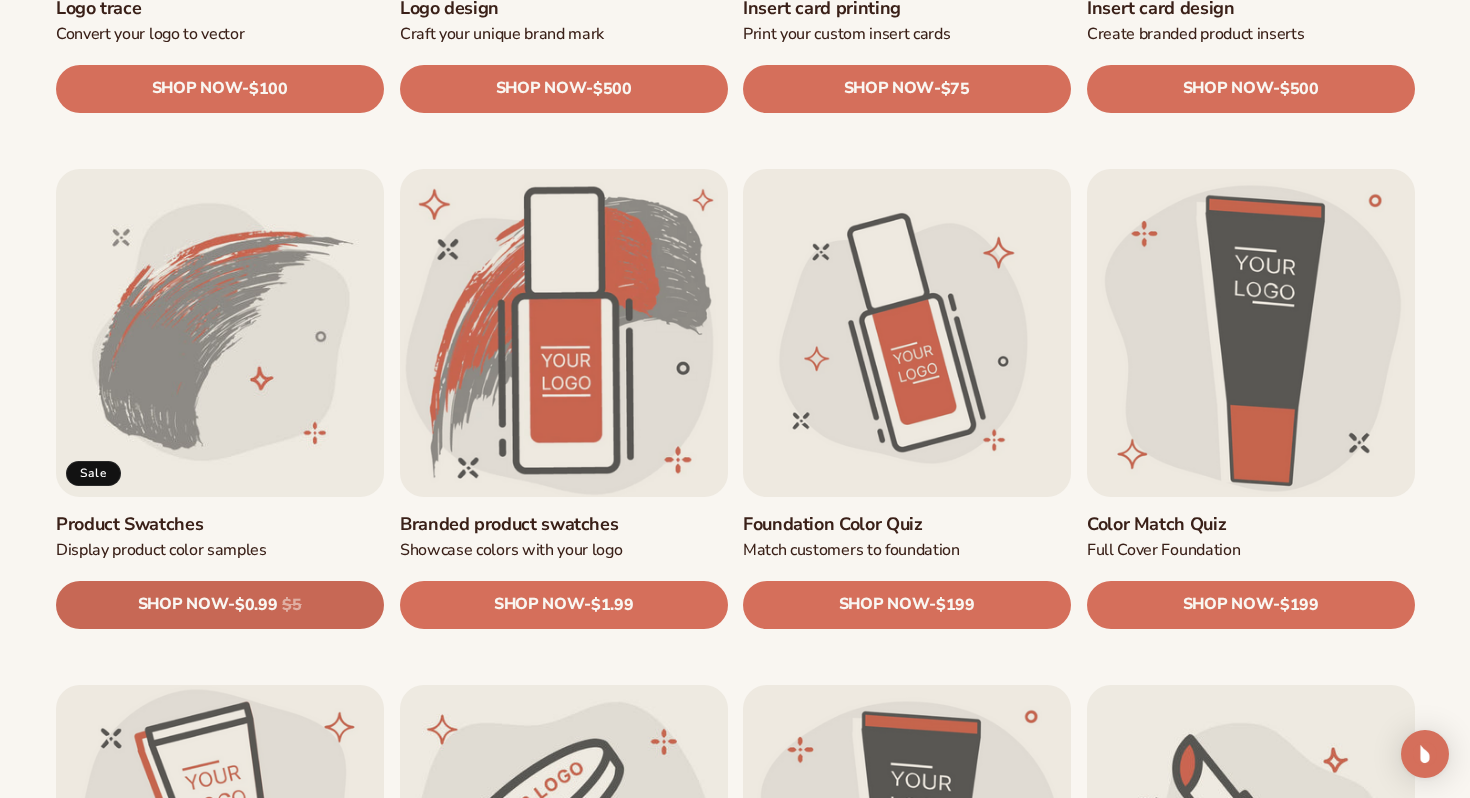 click on "SHOP NOW" at bounding box center (183, 604) 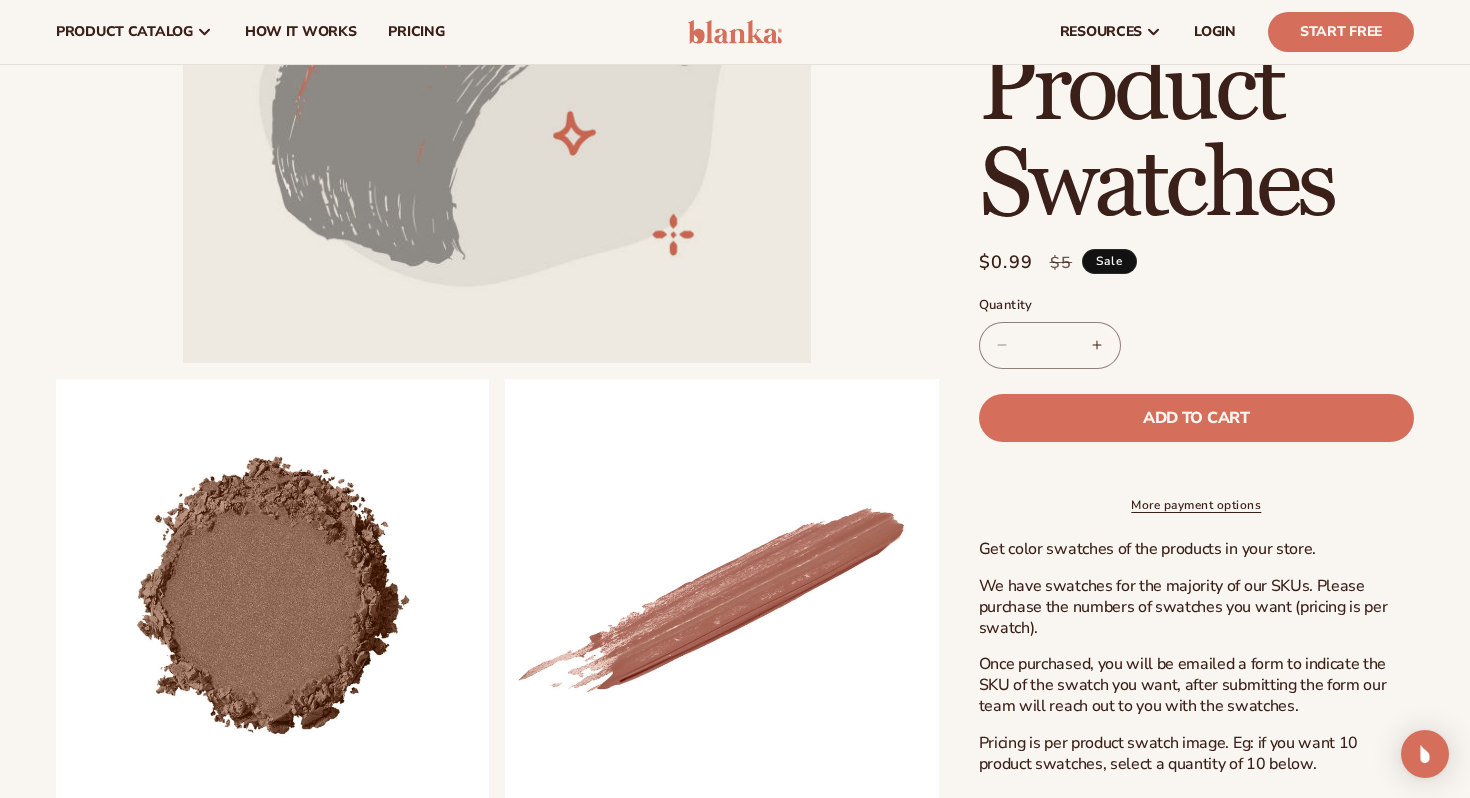 scroll, scrollTop: 333, scrollLeft: 0, axis: vertical 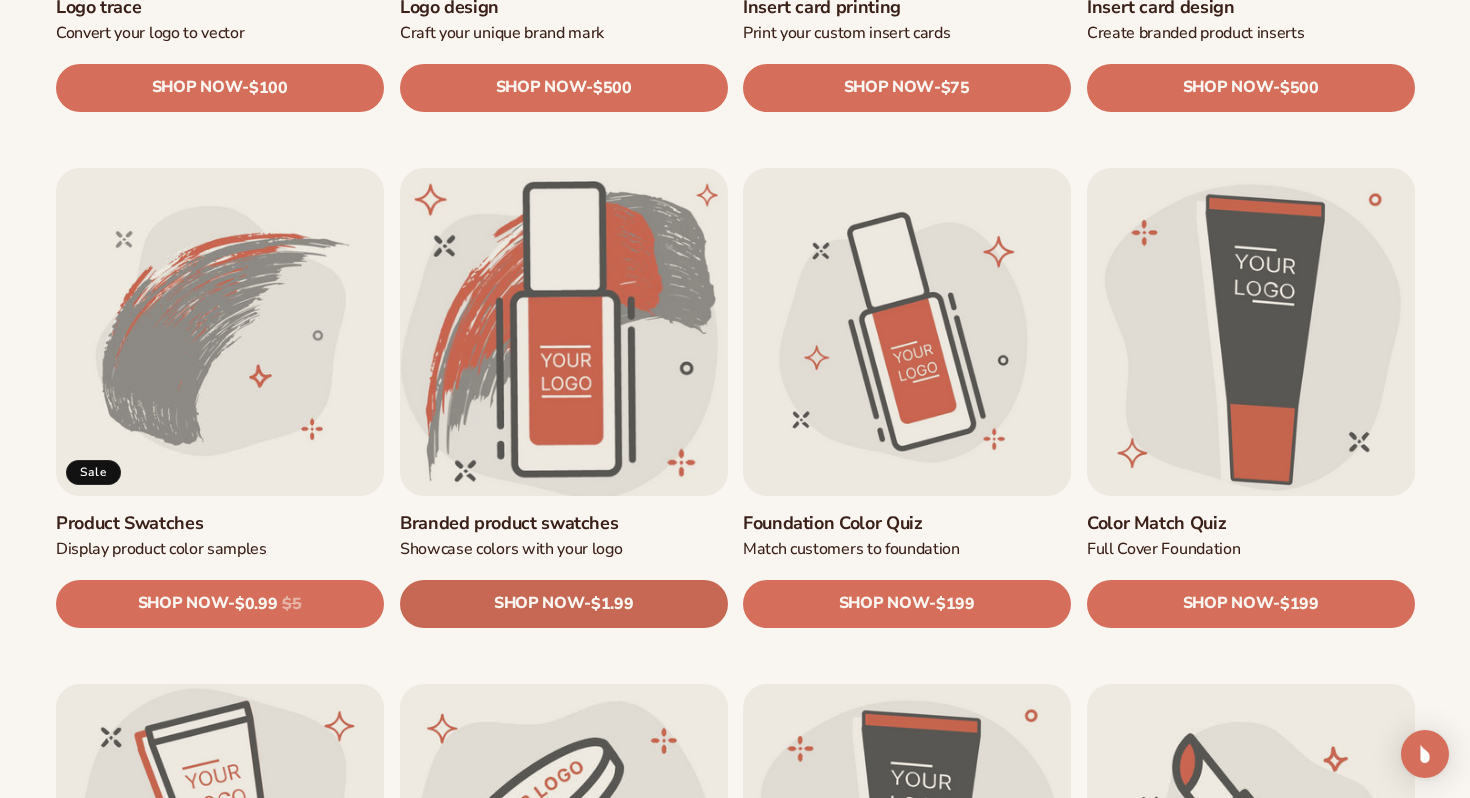 click on "SHOP NOW
-
Regular price
$1.99
Sale price
$1.99
Regular price
Unit price
/
per" at bounding box center [564, 604] 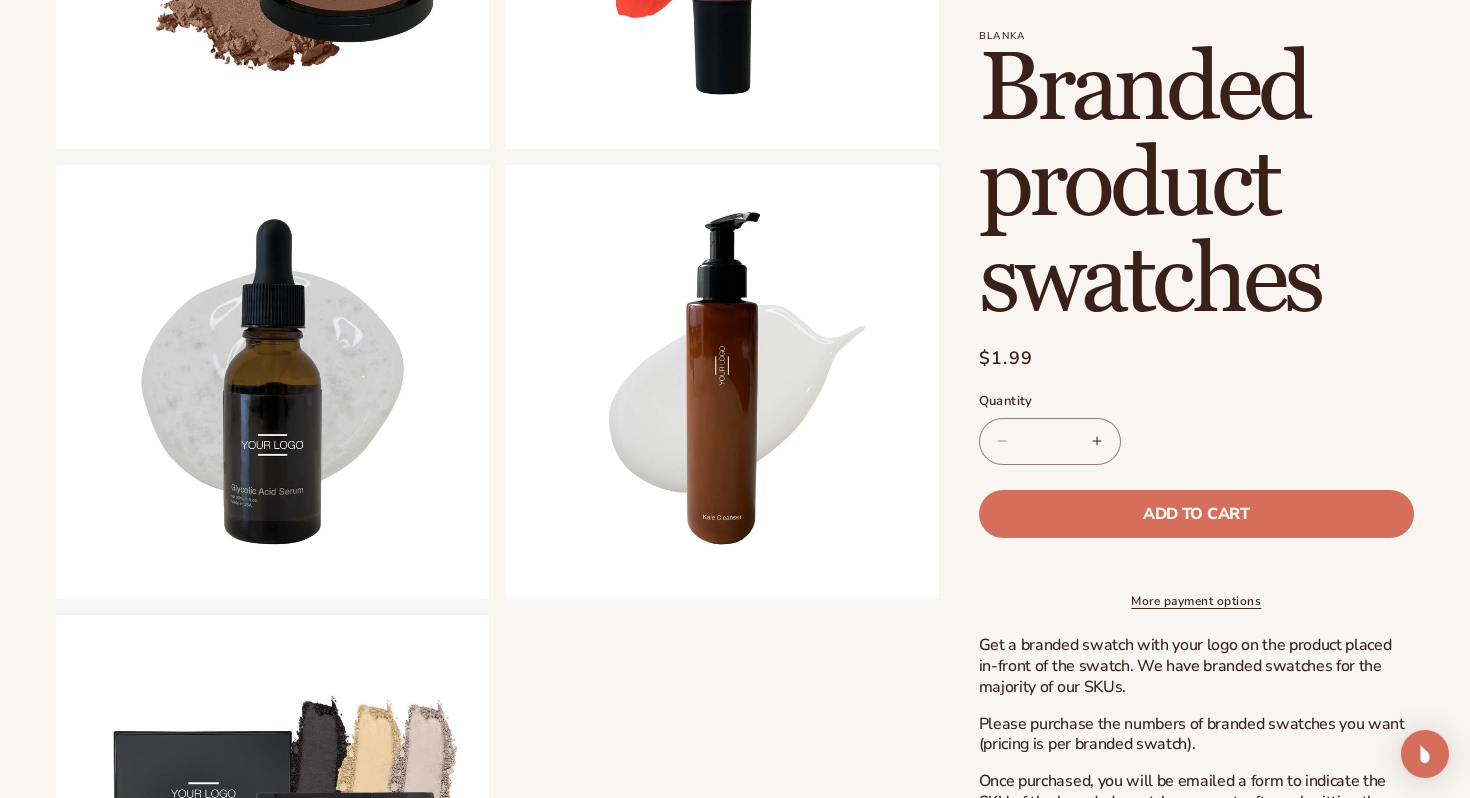 scroll, scrollTop: 1101, scrollLeft: 0, axis: vertical 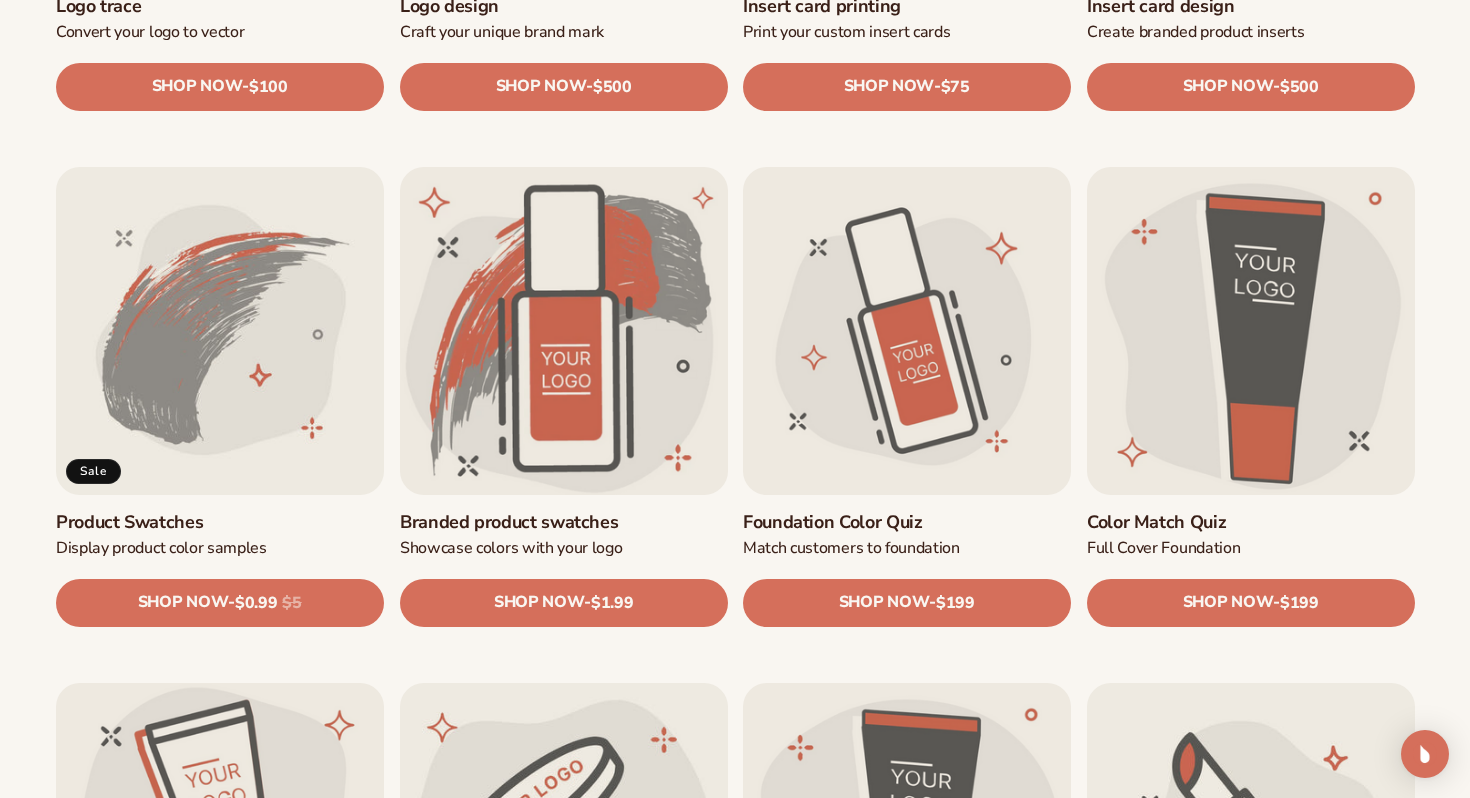 click on "Foundation Color Quiz" at bounding box center [907, 521] 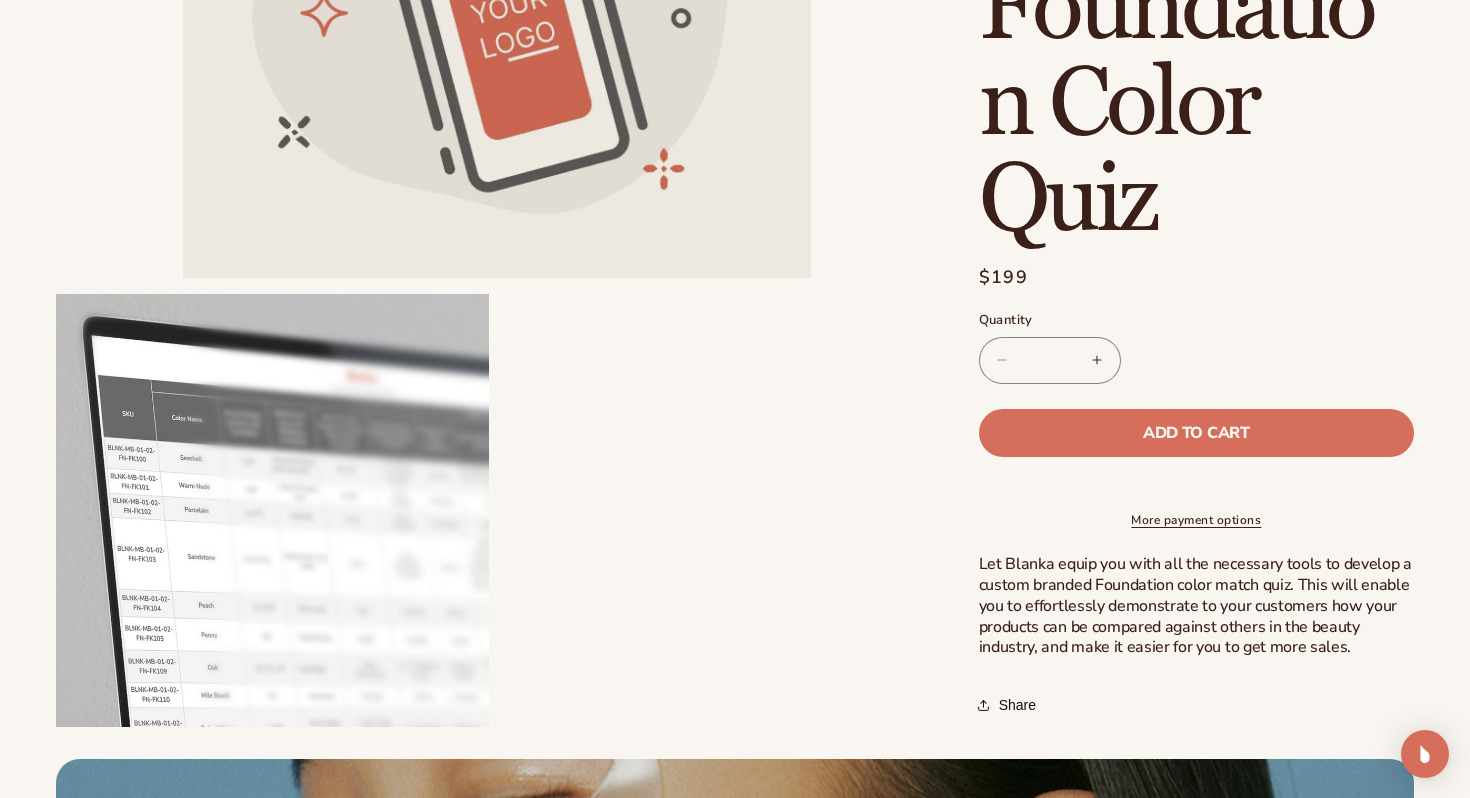 scroll, scrollTop: 506, scrollLeft: 0, axis: vertical 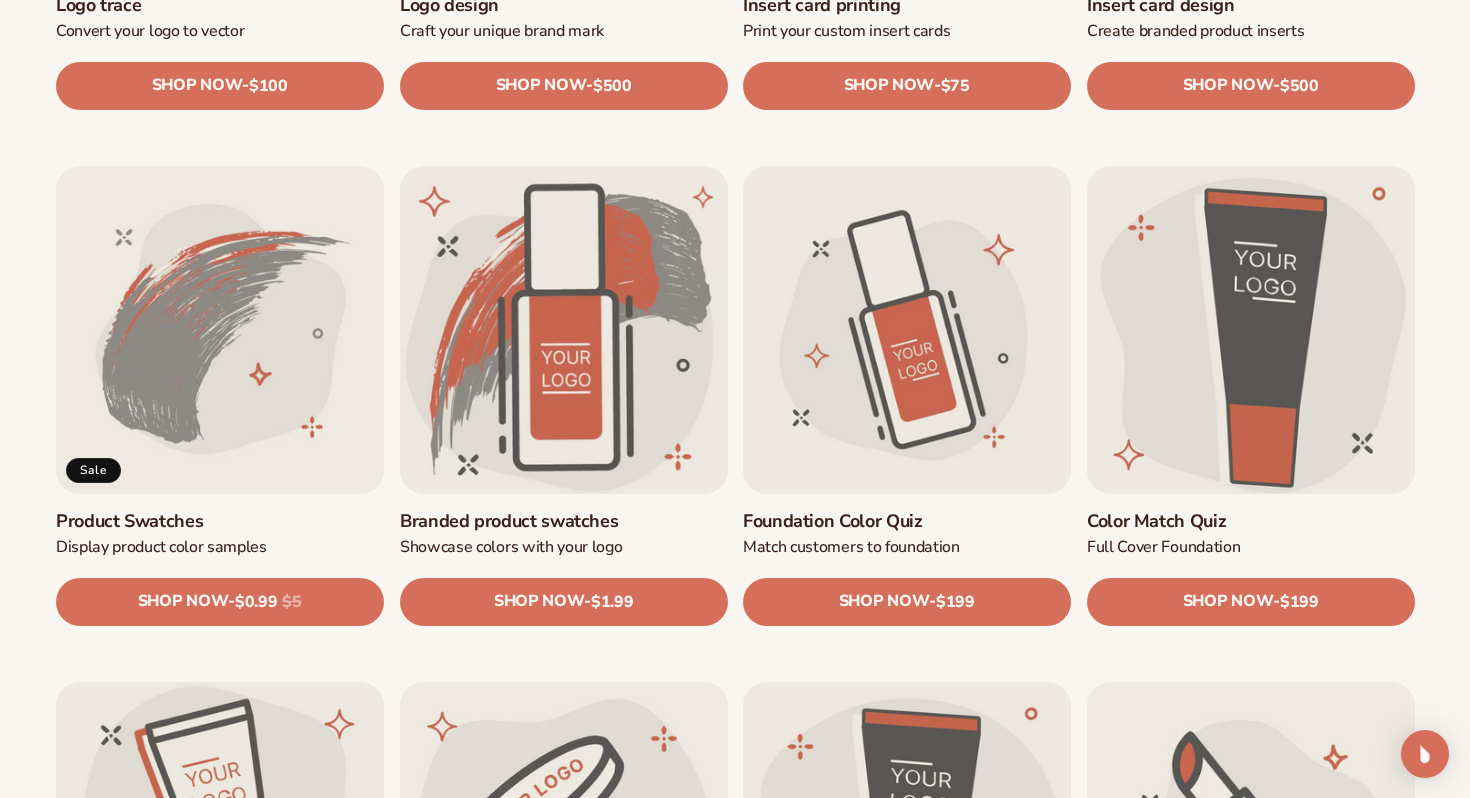 click on "Color Match Quiz" at bounding box center (1251, 520) 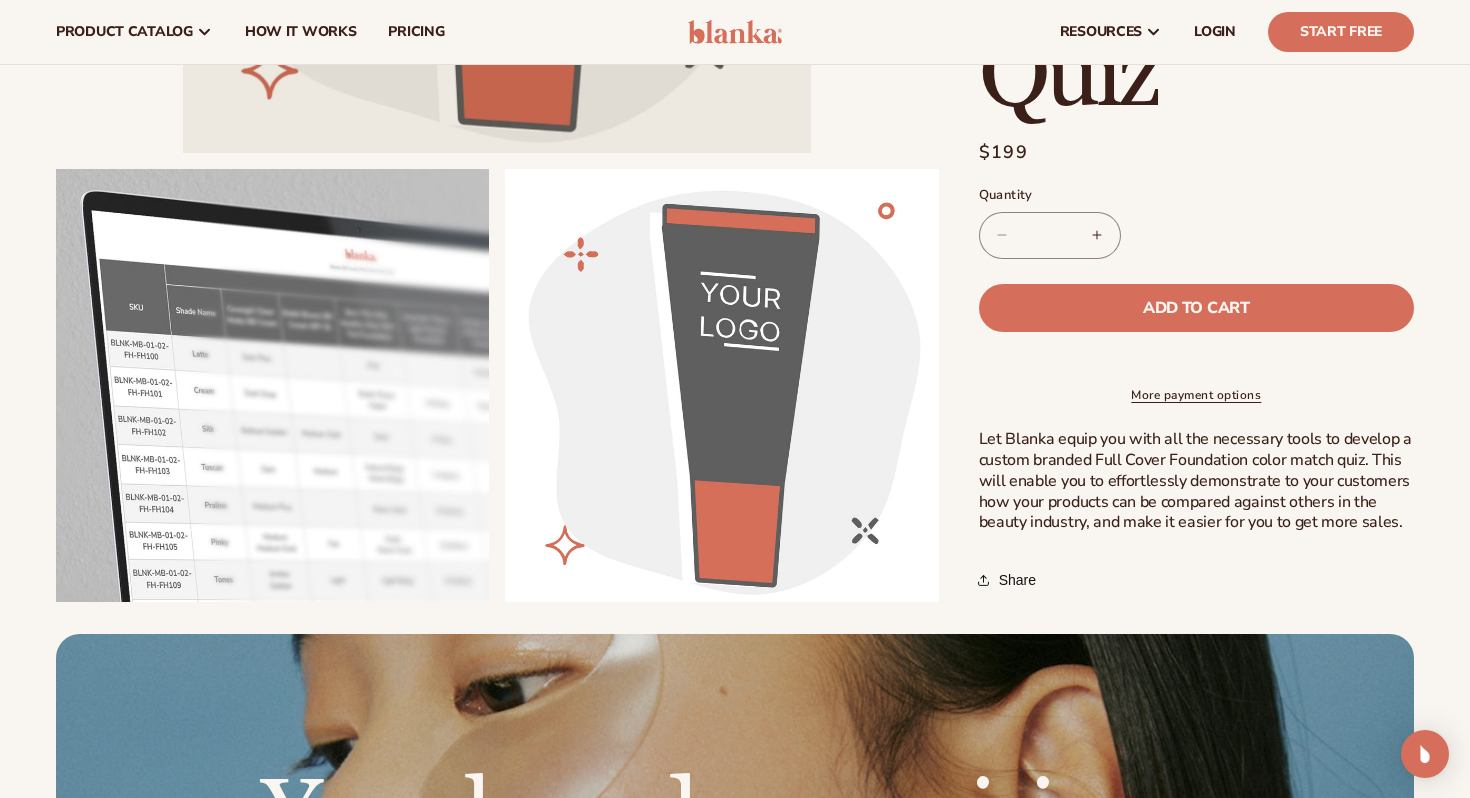 scroll, scrollTop: 584, scrollLeft: 0, axis: vertical 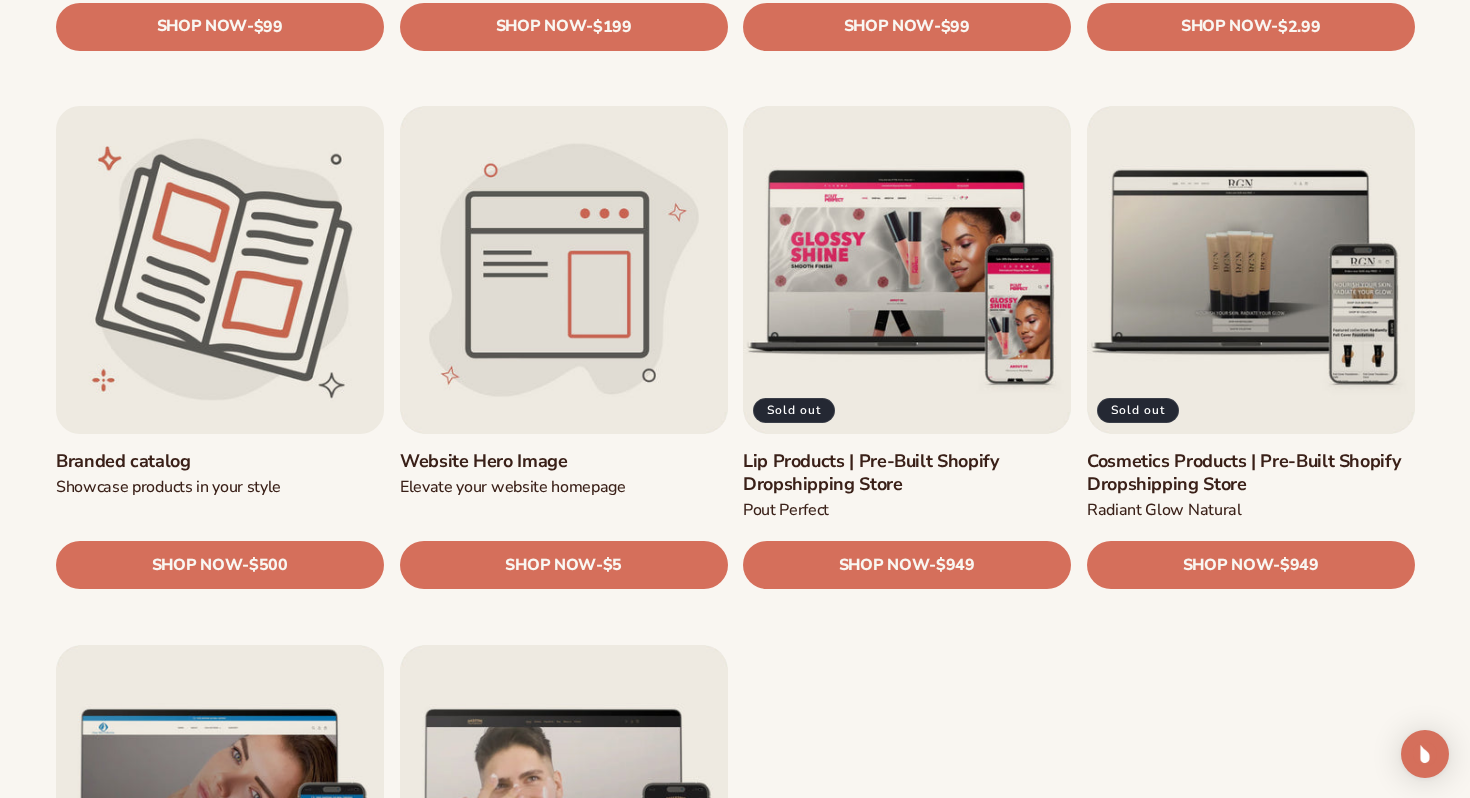 click on "Branded catalog" at bounding box center (220, 461) 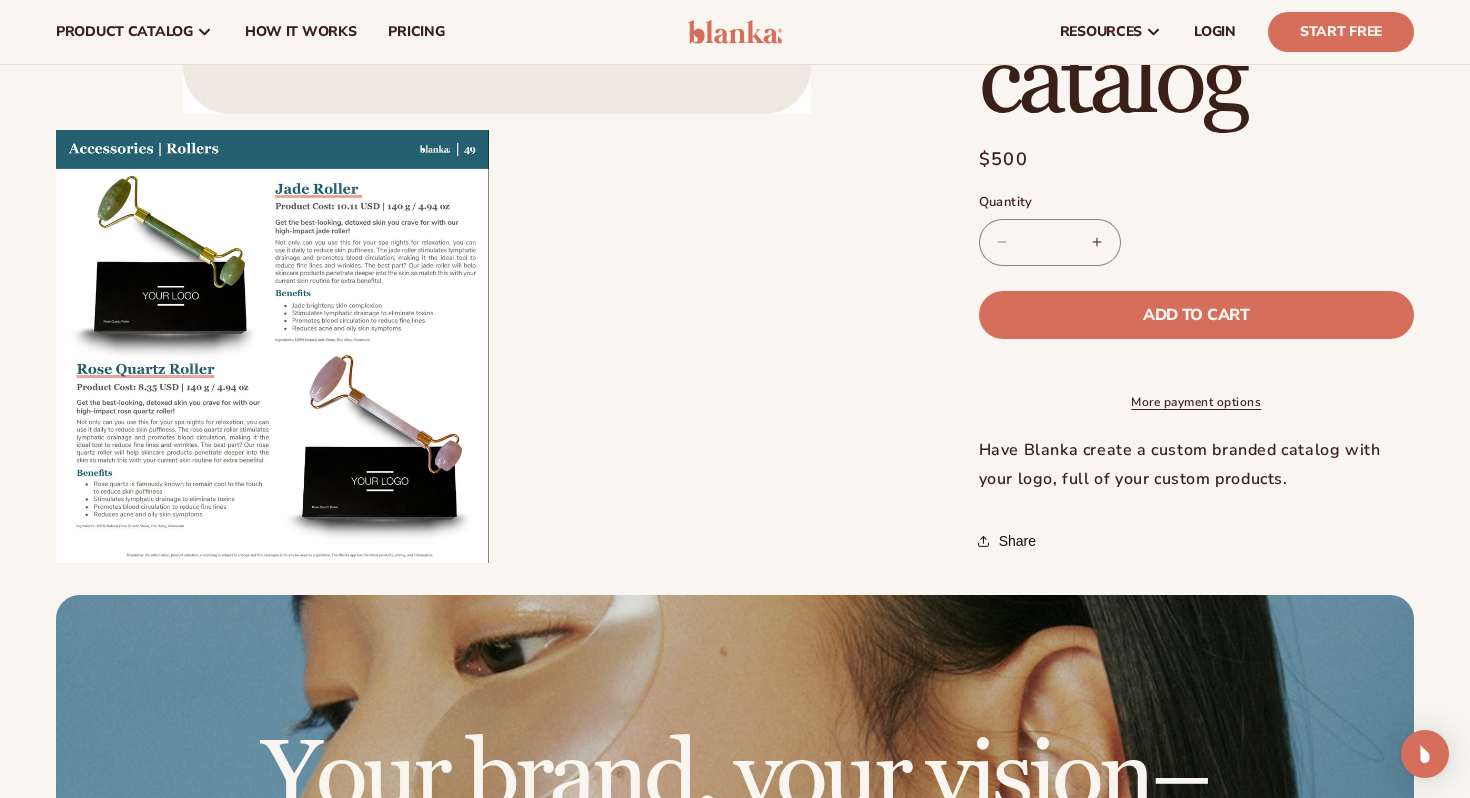 scroll, scrollTop: 661, scrollLeft: 0, axis: vertical 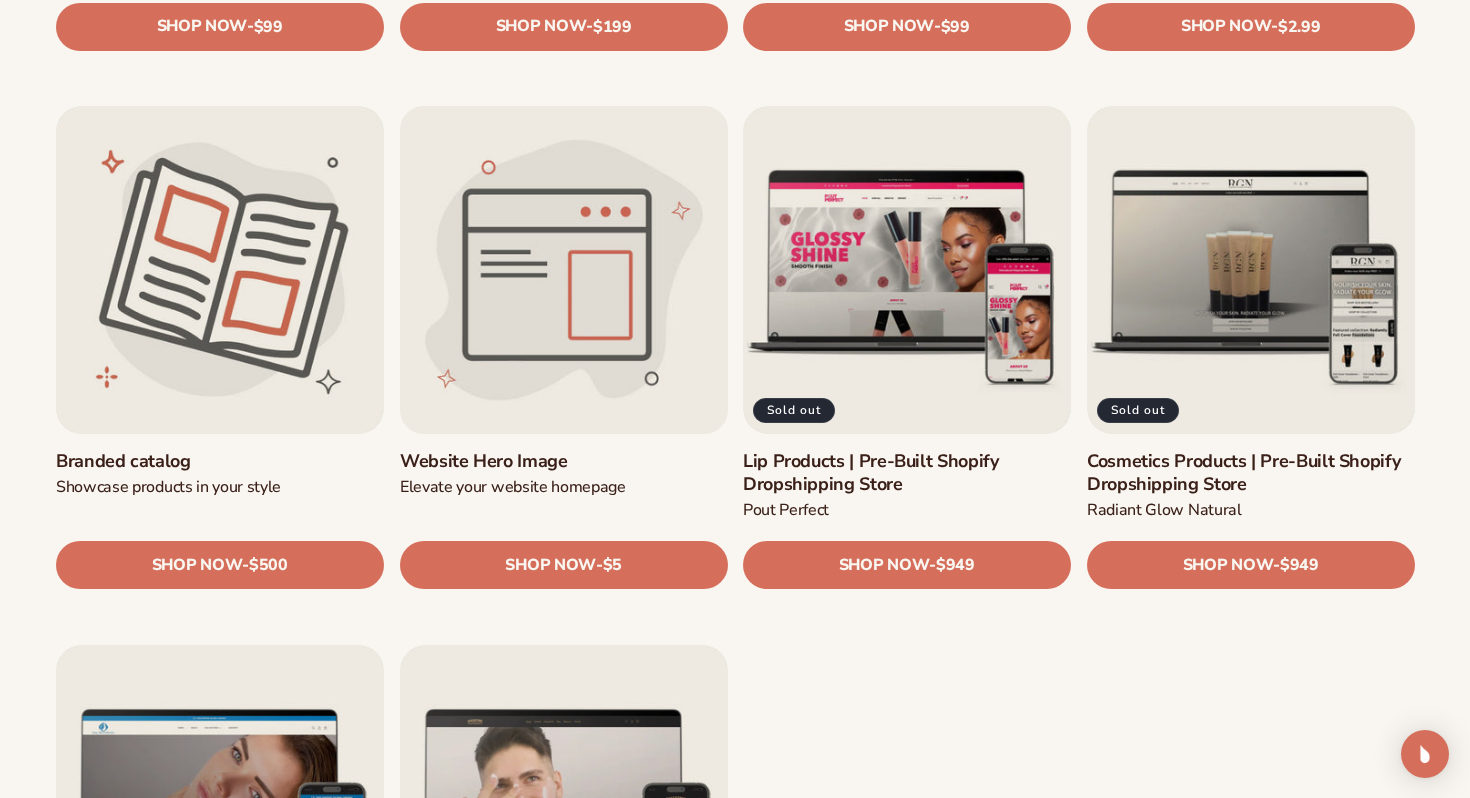 click on "Website Hero Image" at bounding box center (564, 461) 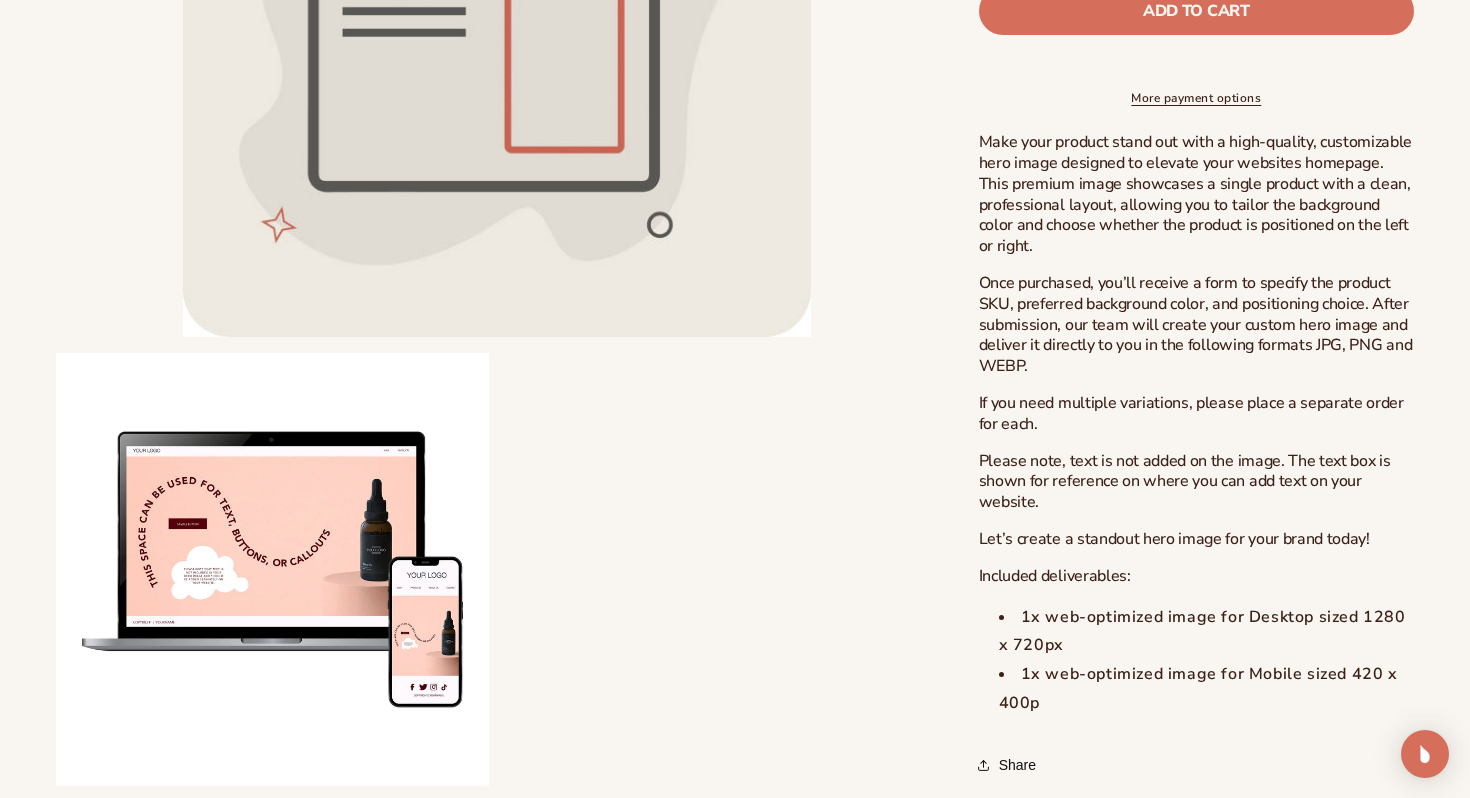 scroll, scrollTop: 622, scrollLeft: 0, axis: vertical 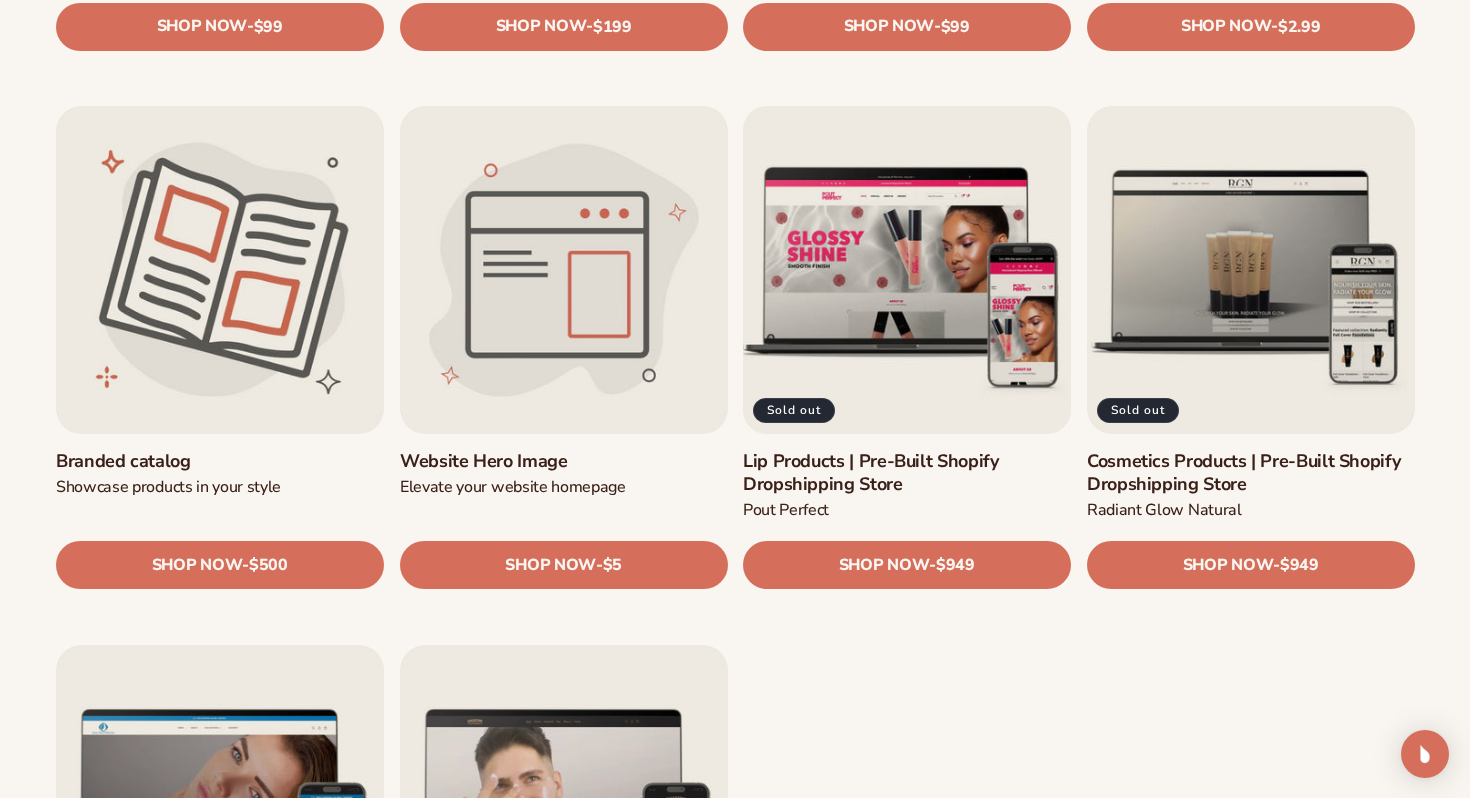 click on "Lip Products | Pre-Built Shopify Dropshipping Store" at bounding box center [907, 473] 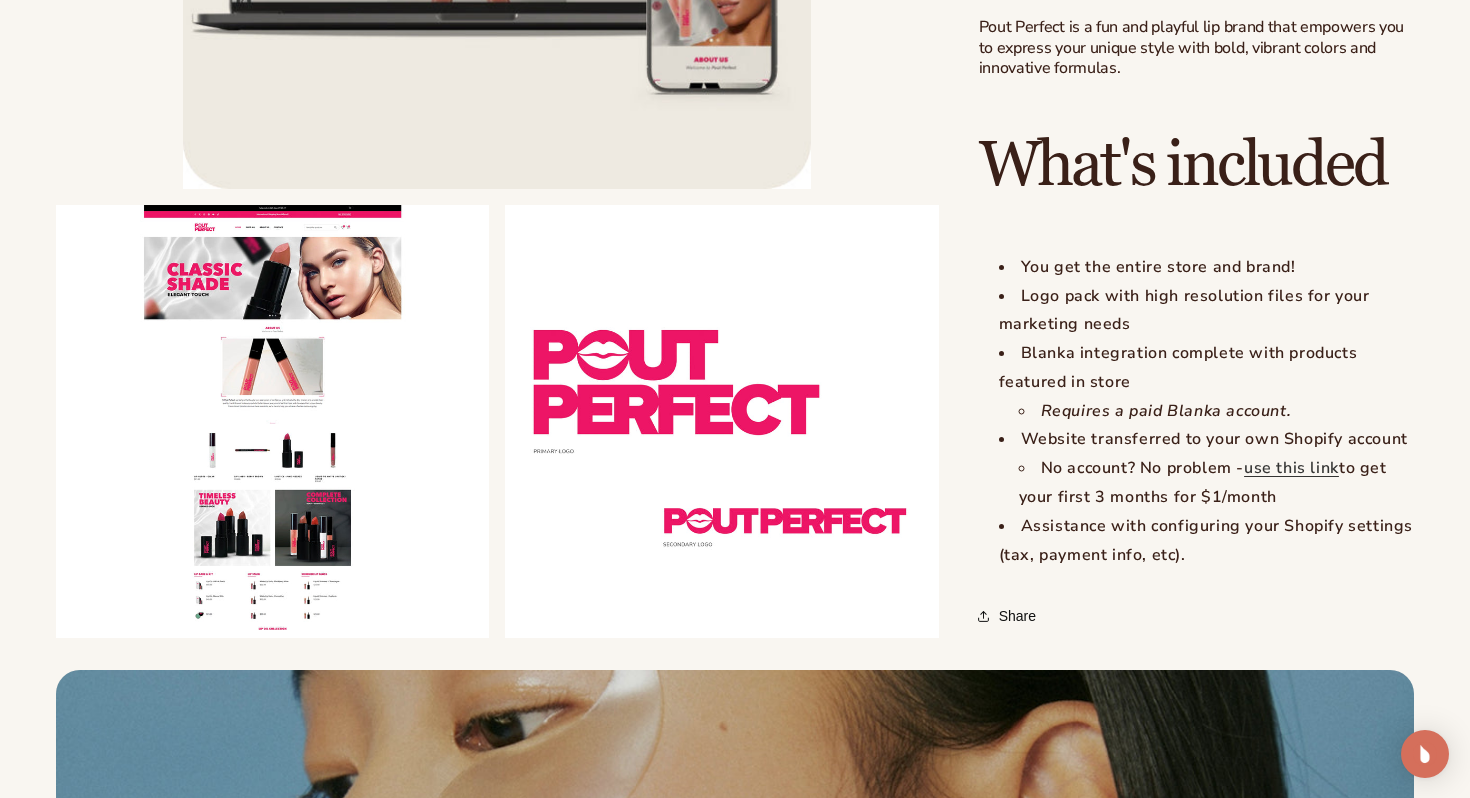scroll, scrollTop: 1955, scrollLeft: 0, axis: vertical 